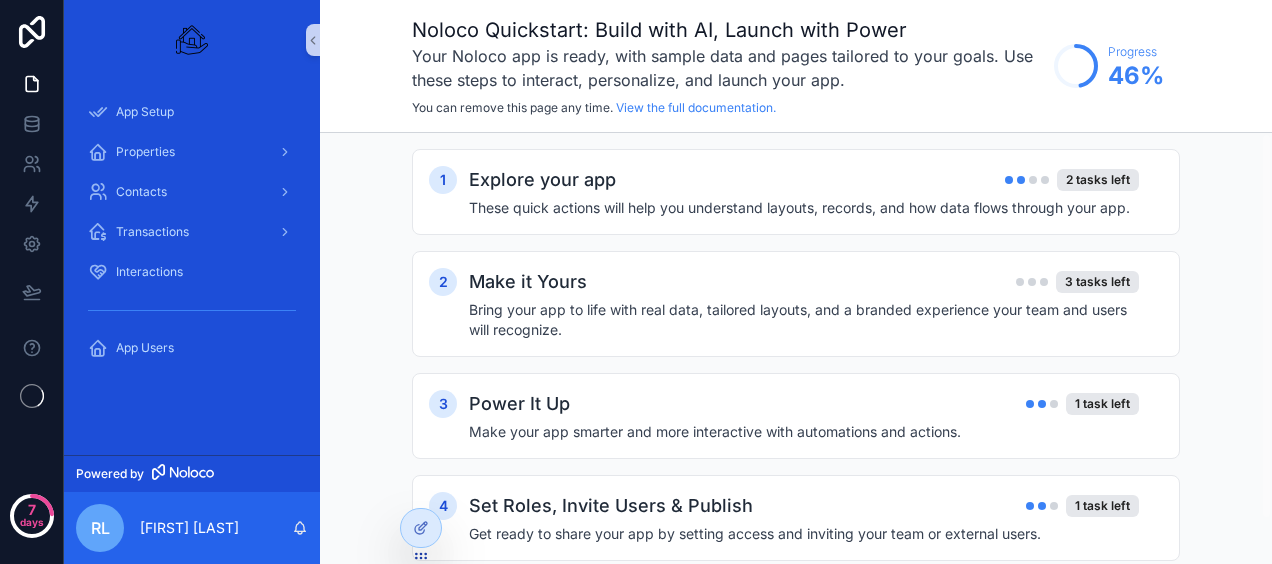 scroll, scrollTop: 0, scrollLeft: 0, axis: both 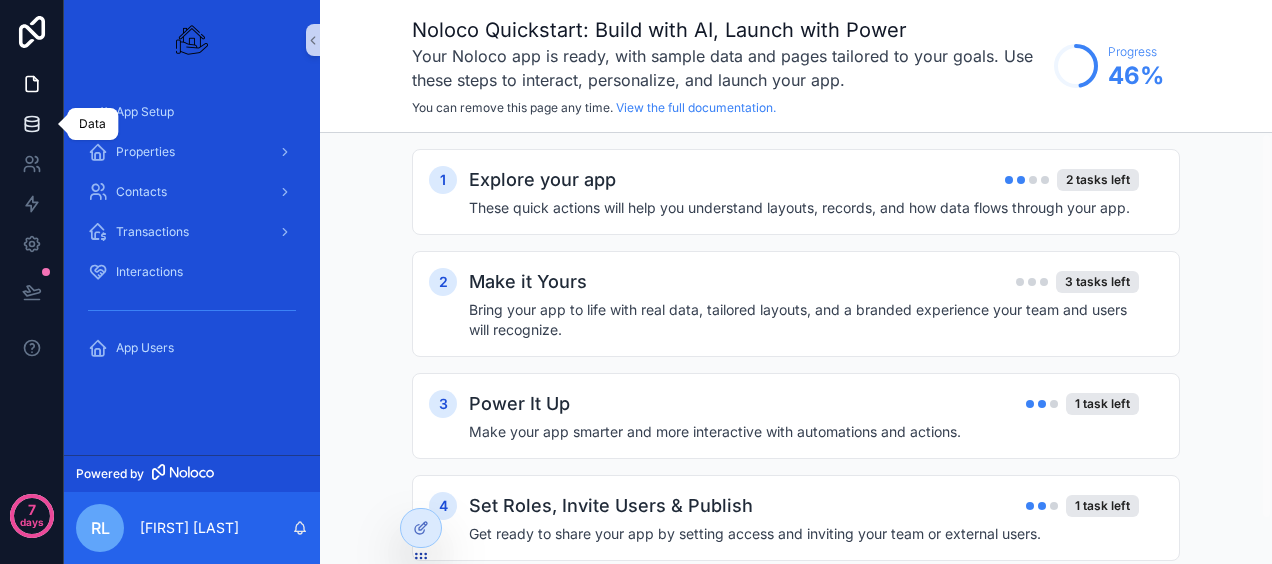 click 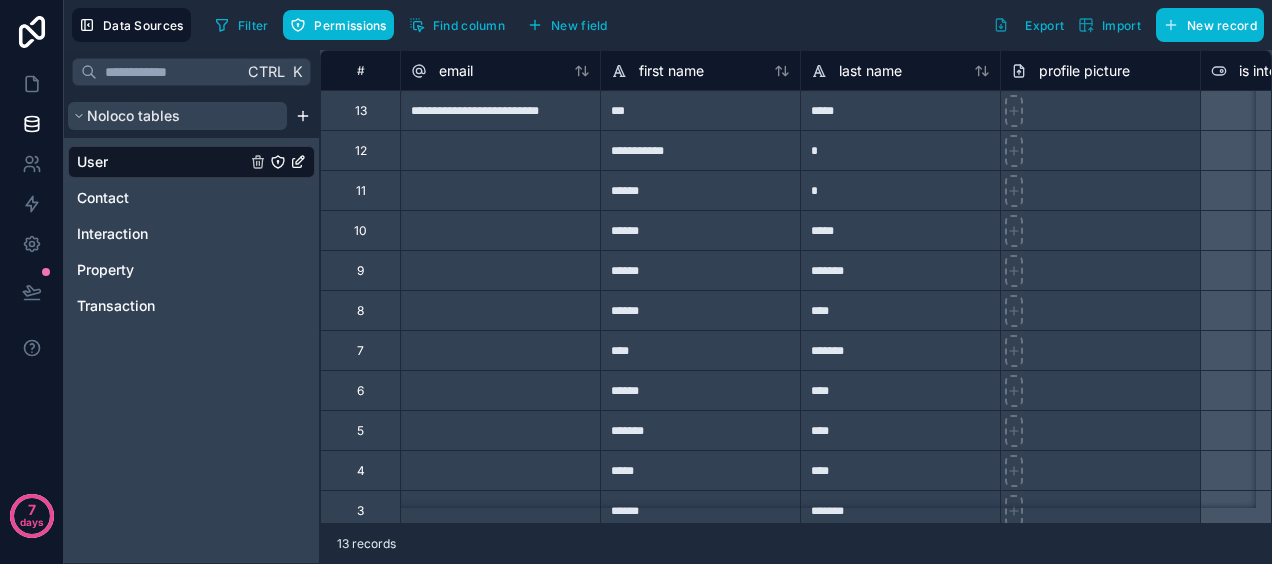 click 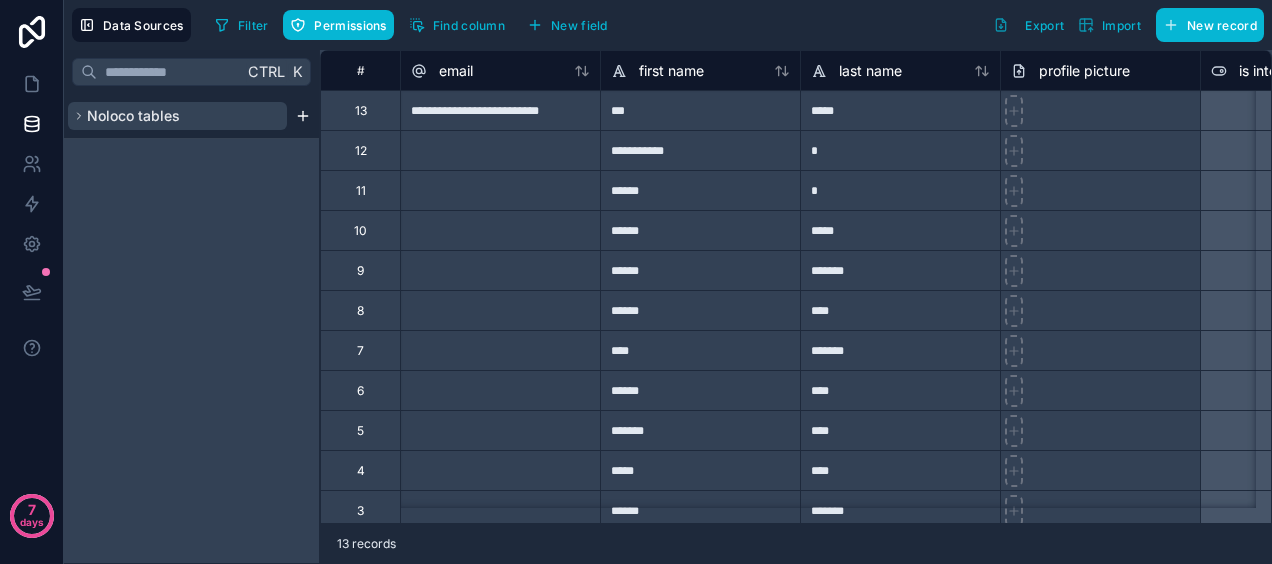 click 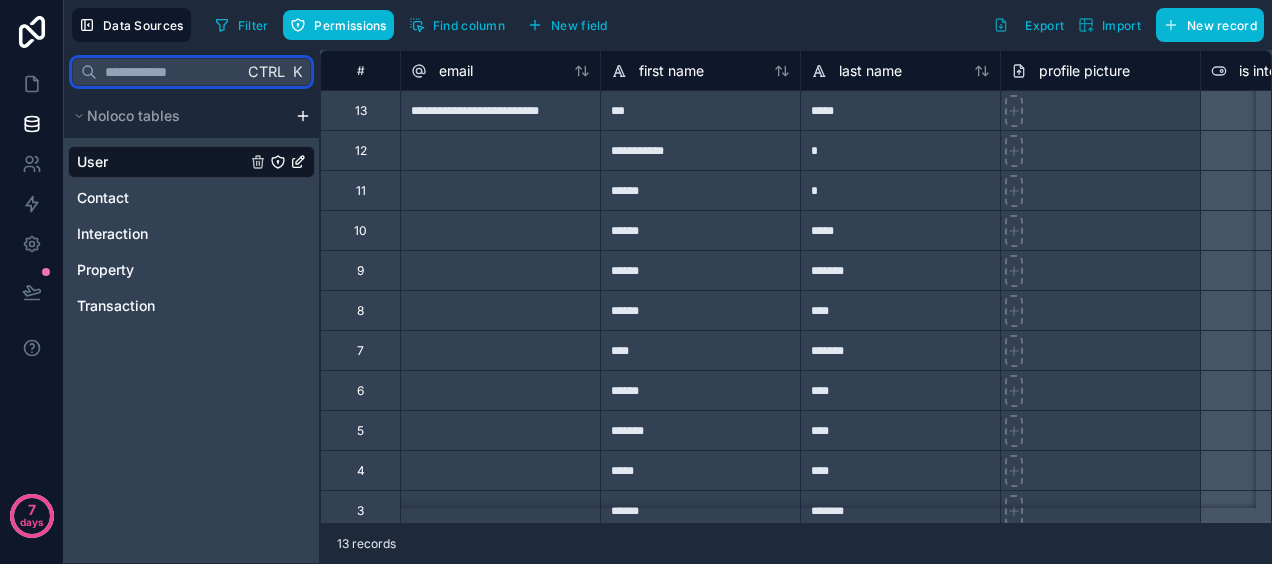 click at bounding box center (170, 72) 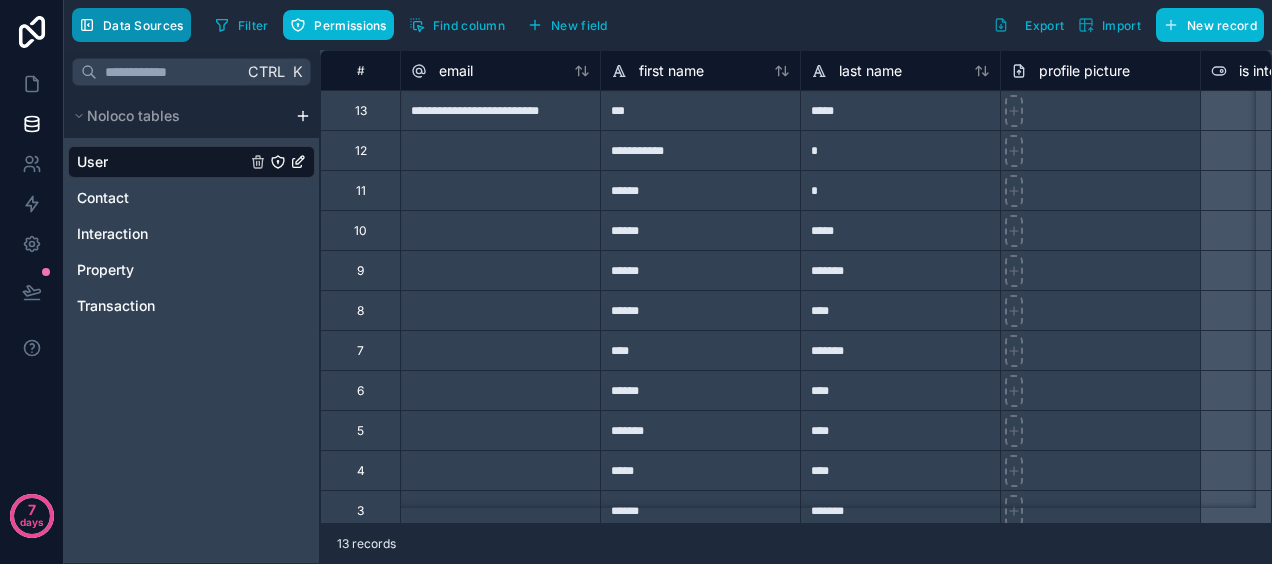 click on "Data Sources" at bounding box center [143, 25] 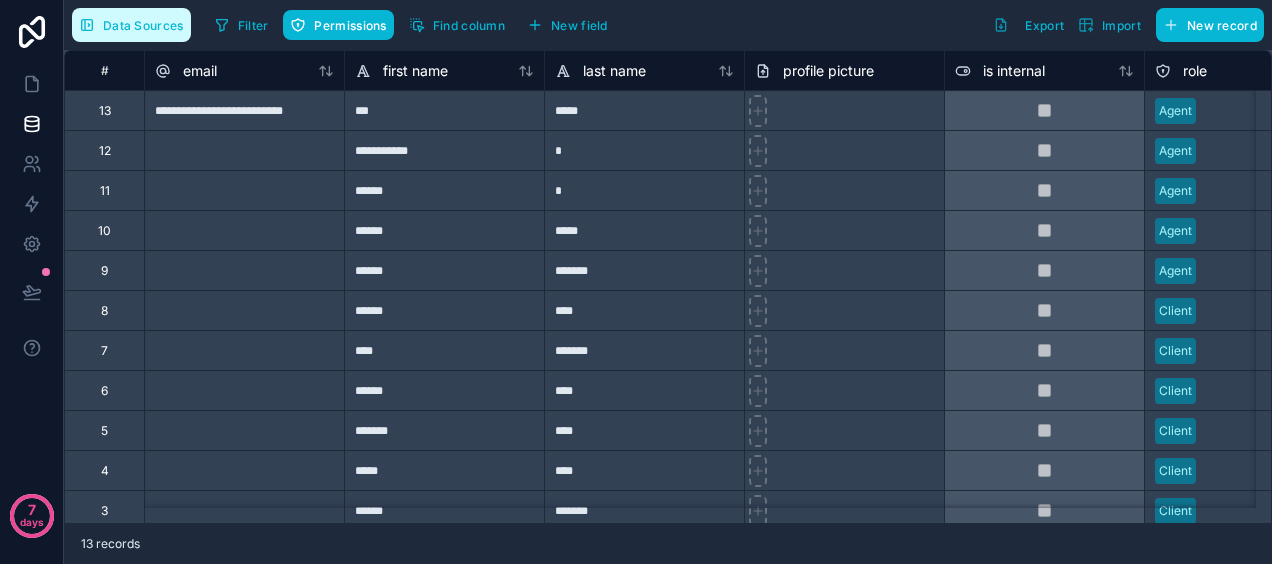 click on "Data Sources" at bounding box center (143, 25) 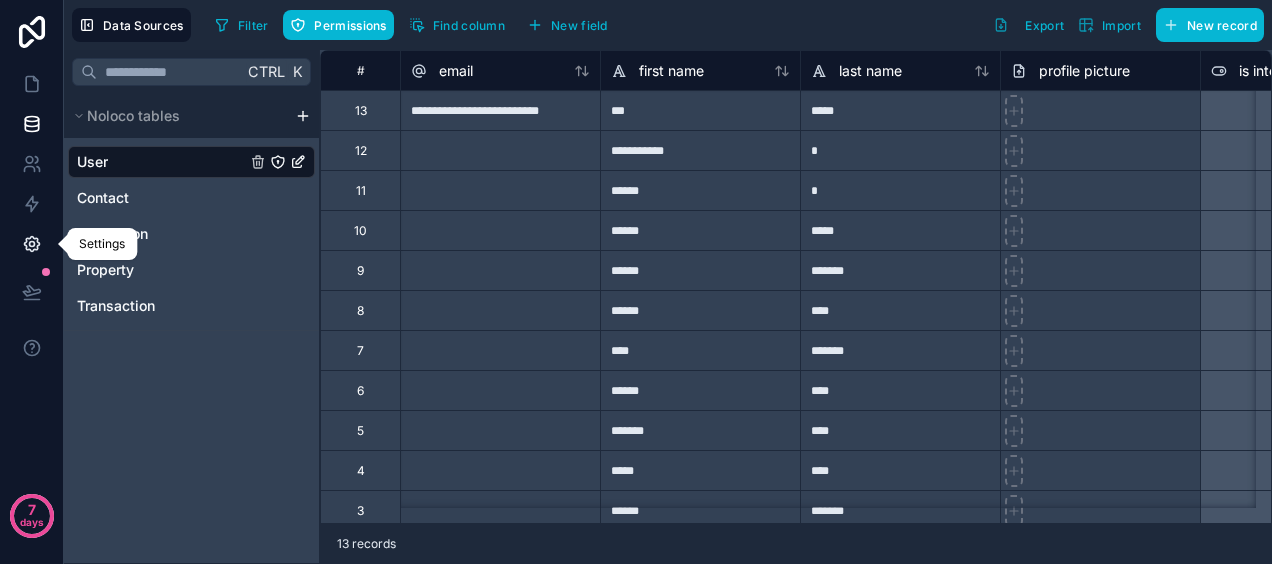 click 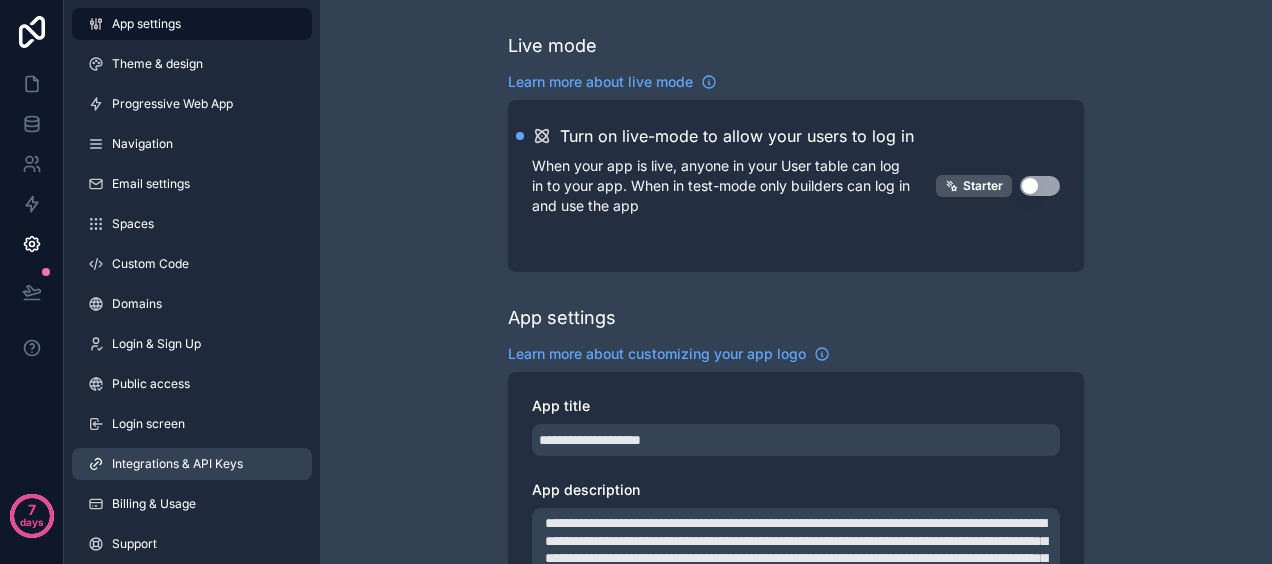click on "Integrations & API Keys" at bounding box center (177, 464) 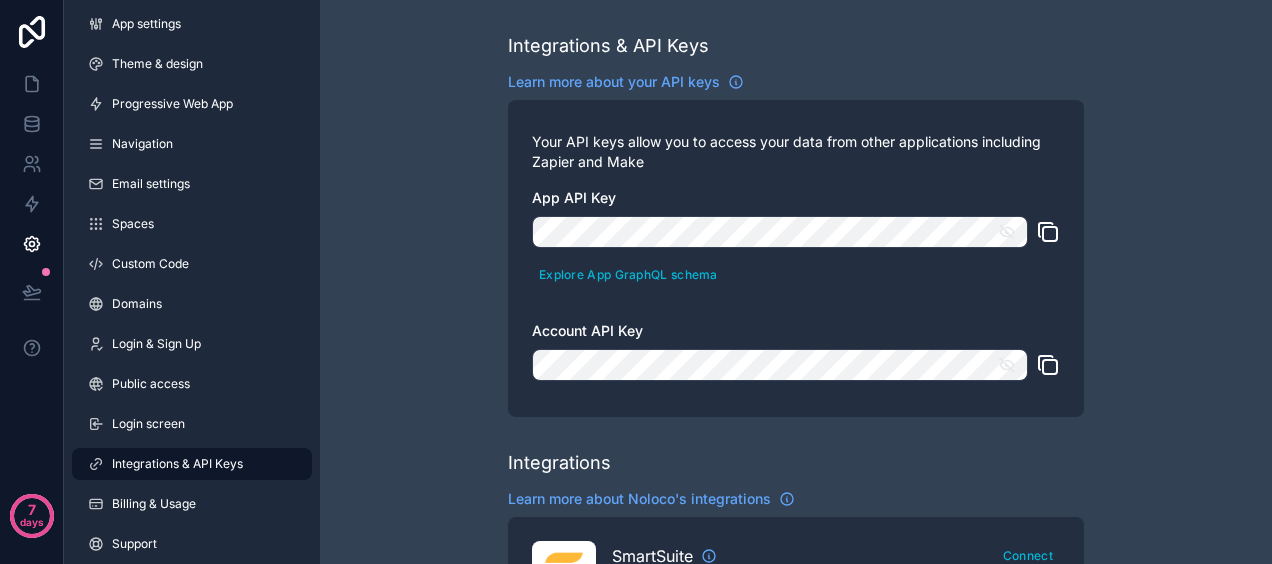 click on "Integrations & API Keys Learn more about your API keys Your API keys allow you to access your data from other applications including Zapier and Make App API Key Explore App GraphQL schema Account API Key Integrations Learn more about Noloco's integrations SmartSuite Connect Login with OAuth to connect a SmartSuite data source OpenAI Setup Use OpenAI to supercharge your app with generative AI. Zapier Build a Zap Use Zapier to sync Noloco data to your other services, or respond to events in your app. Make (formerly Integromat) Build a Scenario Use Make scenarios to sync Noloco data to your other services, or respond to events in your app. Airtable View Accessible Bases Reconnect Login with OAuth to connect an Airtable data source Google Sign In Setup Setup 'Sign in With Google' for your clients to make it easier for them to access your app Google Drive Reconnect Connect Google Drive to connect a Google Sheet data source Google Maps Setup Add a Google Maps API Key to use the map layout DocsAutomator Connect" at bounding box center (796, 891) 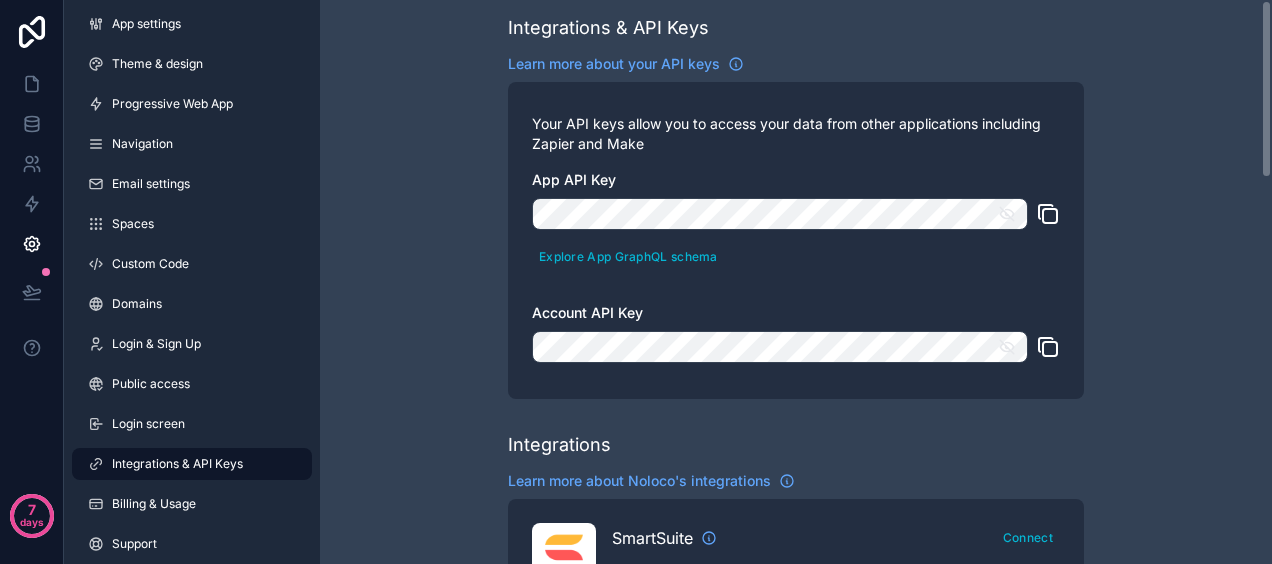 scroll, scrollTop: 0, scrollLeft: 0, axis: both 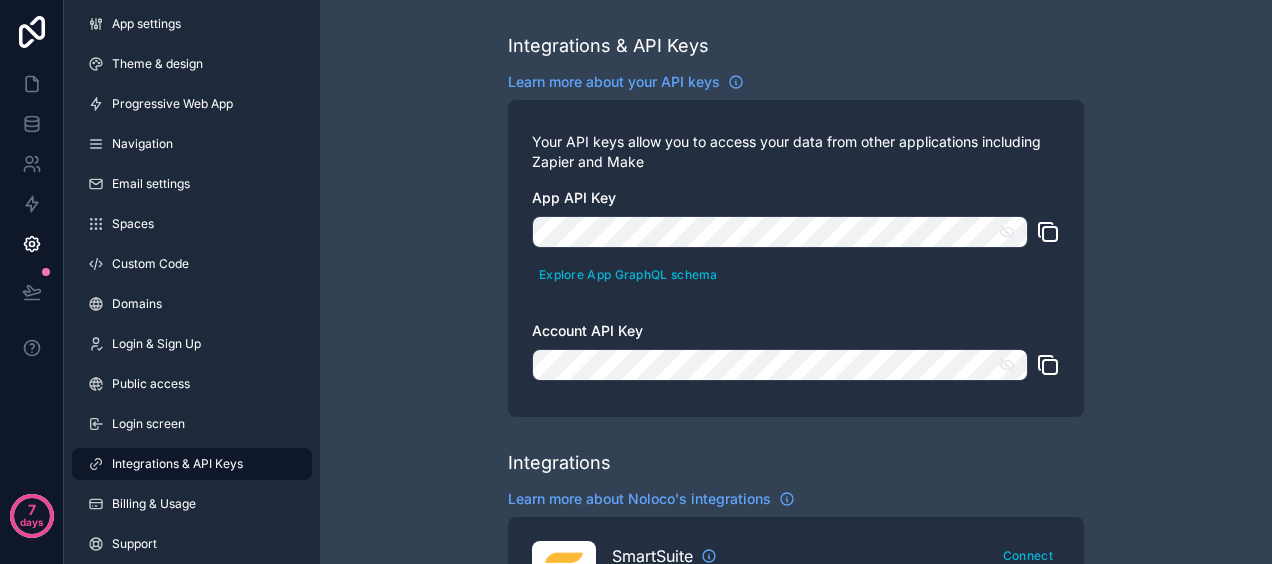 click at bounding box center [1013, 232] 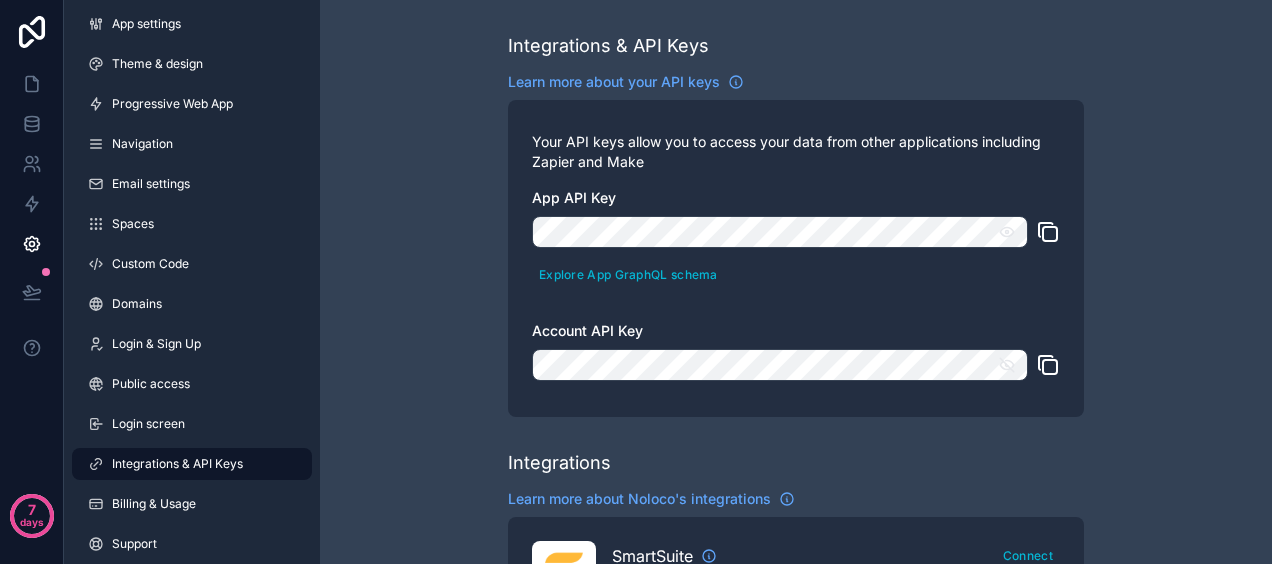 click 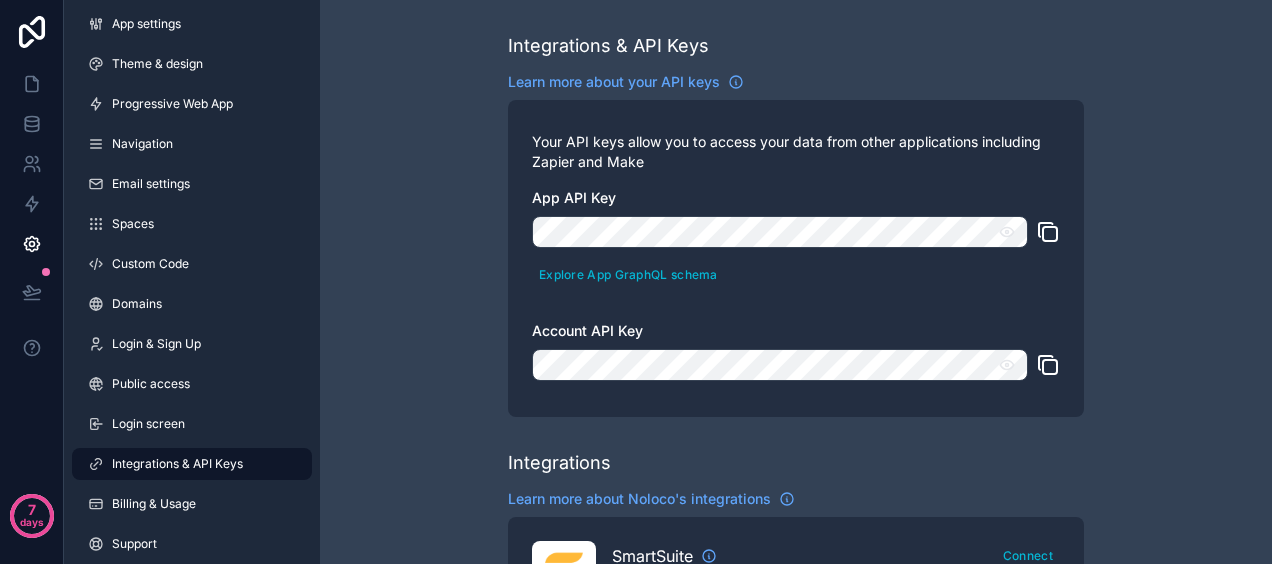 click on "Integrations & API Keys Learn more about your API keys Your API keys allow you to access your data from other applications including Zapier and Make App API Key Explore App GraphQL schema Account API Key Integrations Learn more about Noloco's integrations SmartSuite Connect Login with OAuth to connect a SmartSuite data source OpenAI Setup Use OpenAI to supercharge your app with generative AI. Zapier Build a Zap Use Zapier to sync Noloco data to your other services, or respond to events in your app. Make (formerly Integromat) Build a Scenario Use Make scenarios to sync Noloco data to your other services, or respond to events in your app. Airtable View Accessible Bases Reconnect Login with OAuth to connect an Airtable data source Google Sign In Setup Setup 'Sign in With Google' for your clients to make it easier for them to access your app Google Drive Reconnect Connect Google Drive to connect a Google Sheet data source Google Maps Setup Add a Google Maps API Key to use the map layout DocsAutomator Connect" at bounding box center (796, 891) 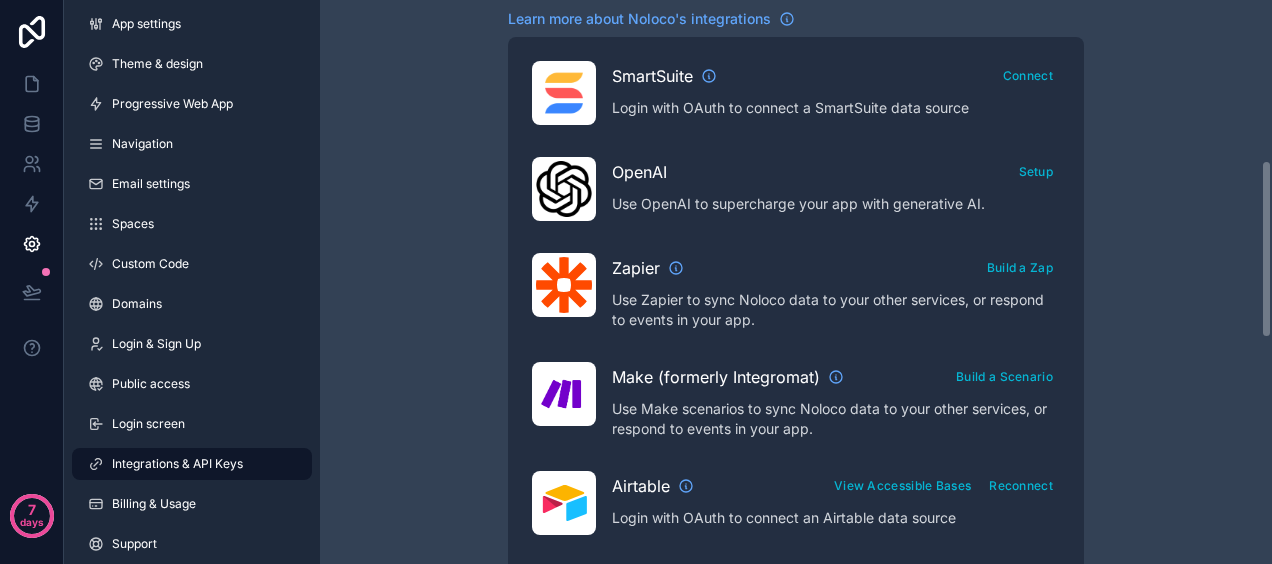 scroll, scrollTop: 520, scrollLeft: 0, axis: vertical 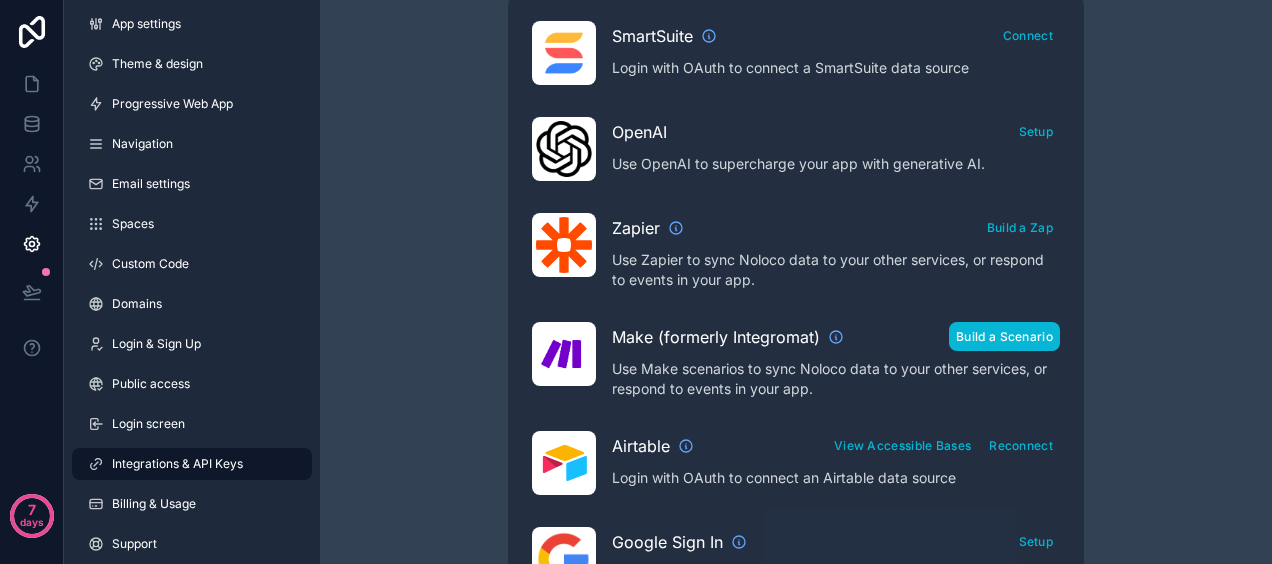 click on "Build a Scenario" at bounding box center [1004, 336] 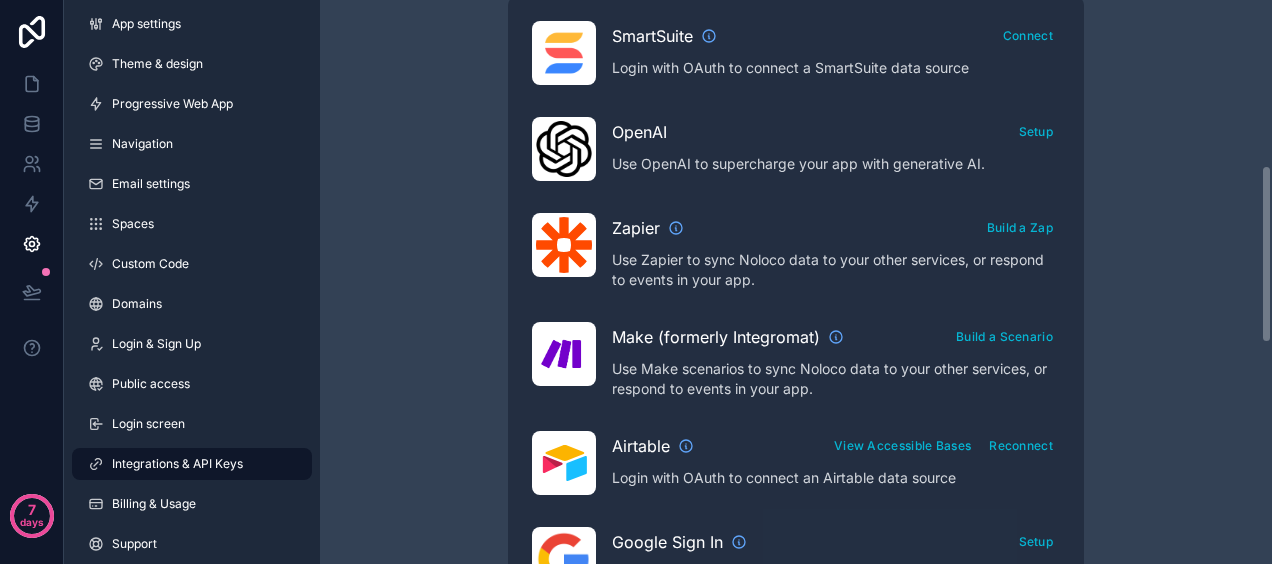 click on "Integrations & API Keys Learn more about your API keys Your API keys allow you to access your data from other applications including Zapier and Make App API Key Explore App GraphQL schema Account API Key Integrations Learn more about Noloco's integrations SmartSuite Connect Login with OAuth to connect a SmartSuite data source OpenAI Setup Use OpenAI to supercharge your app with generative AI. Zapier Build a Zap Use Zapier to sync Noloco data to your other services, or respond to events in your app. Make (formerly Integromat) Build a Scenario Use Make scenarios to sync Noloco data to your other services, or respond to events in your app. Airtable View Accessible Bases Reconnect Login with OAuth to connect an Airtable data source Google Sign In Setup Setup 'Sign in With Google' for your clients to make it easier for them to access your app Google Drive Reconnect Connect Google Drive to connect a Google Sheet data source Google Maps Setup Add a Google Maps API Key to use the map layout DocsAutomator Connect" at bounding box center (796, 371) 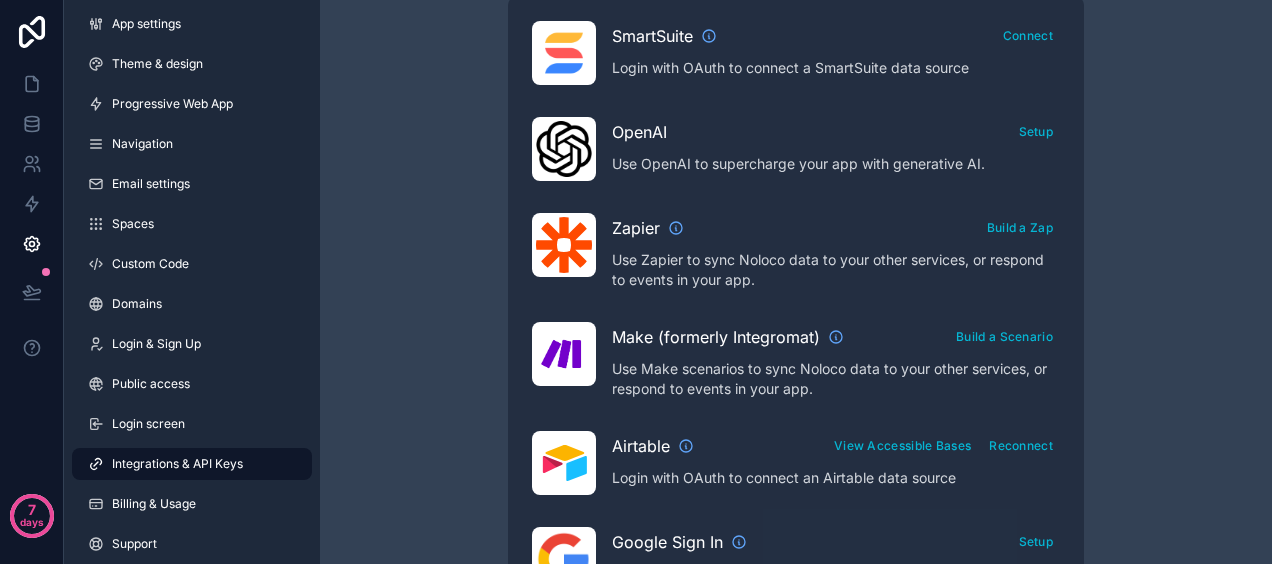 click on "Integrations & API Keys" at bounding box center [177, 464] 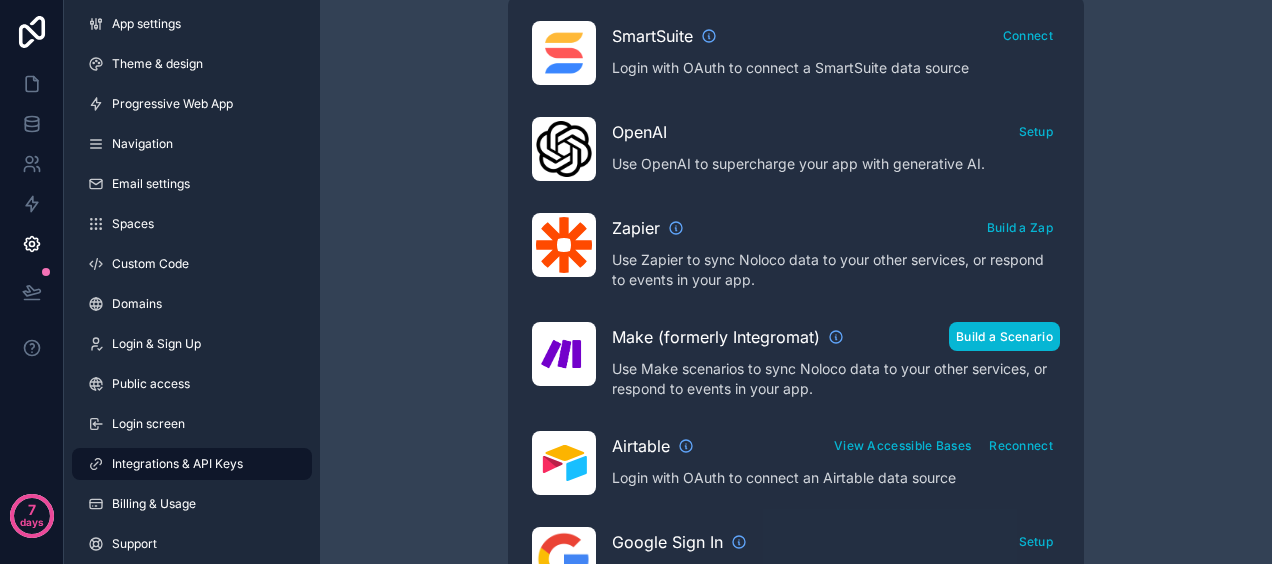 click on "Build a Scenario" at bounding box center [1004, 336] 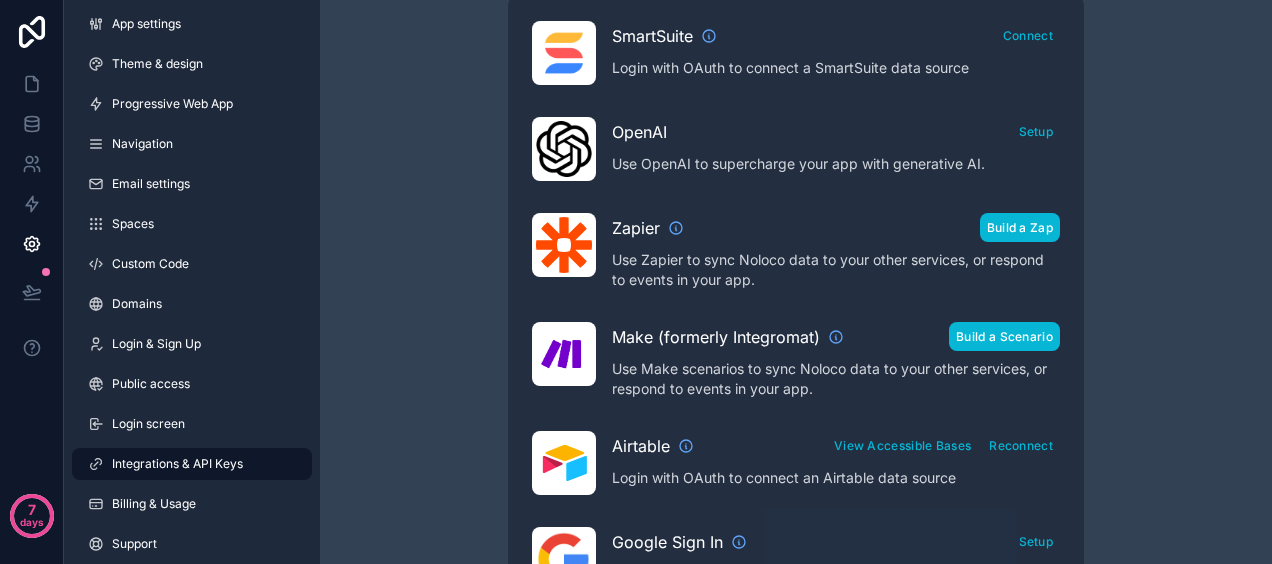 type 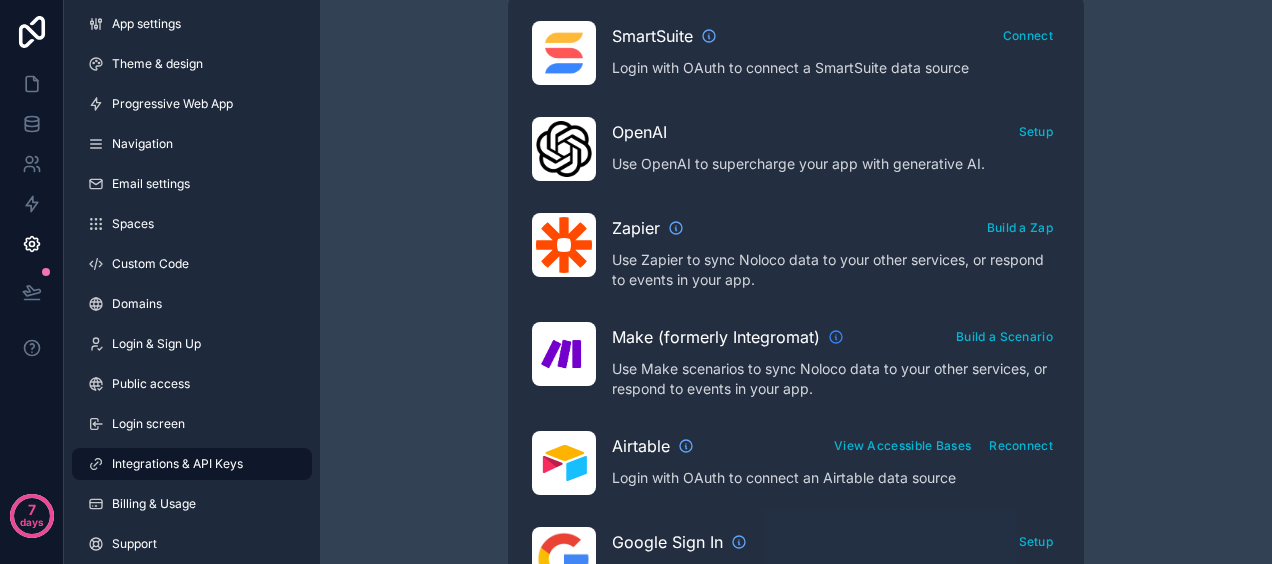 click 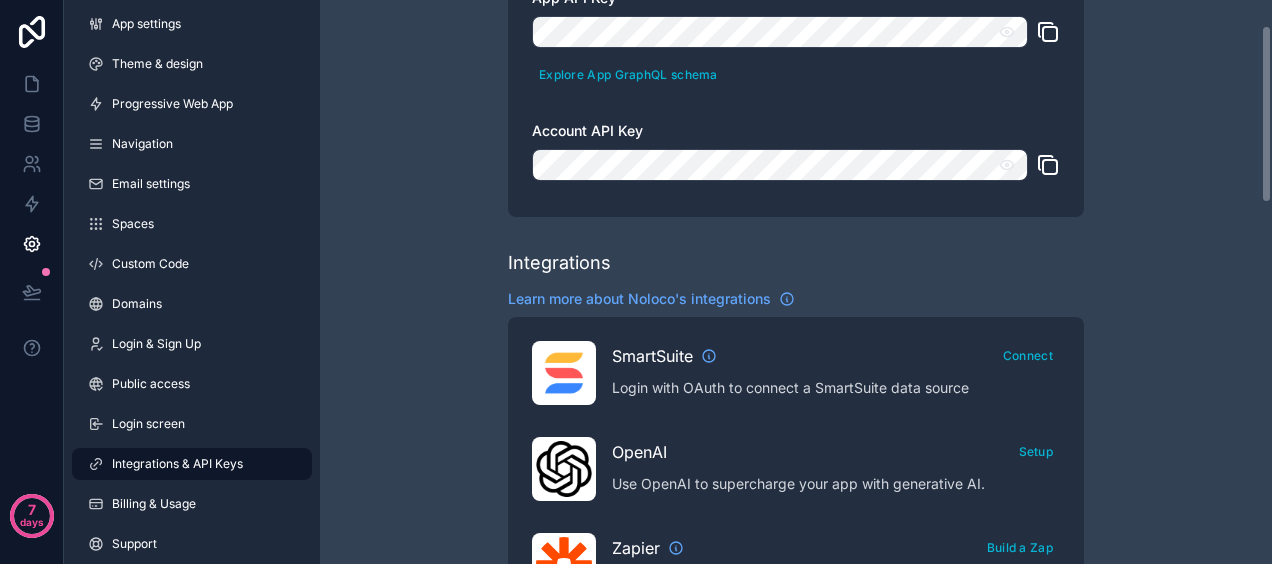 scroll, scrollTop: 0, scrollLeft: 0, axis: both 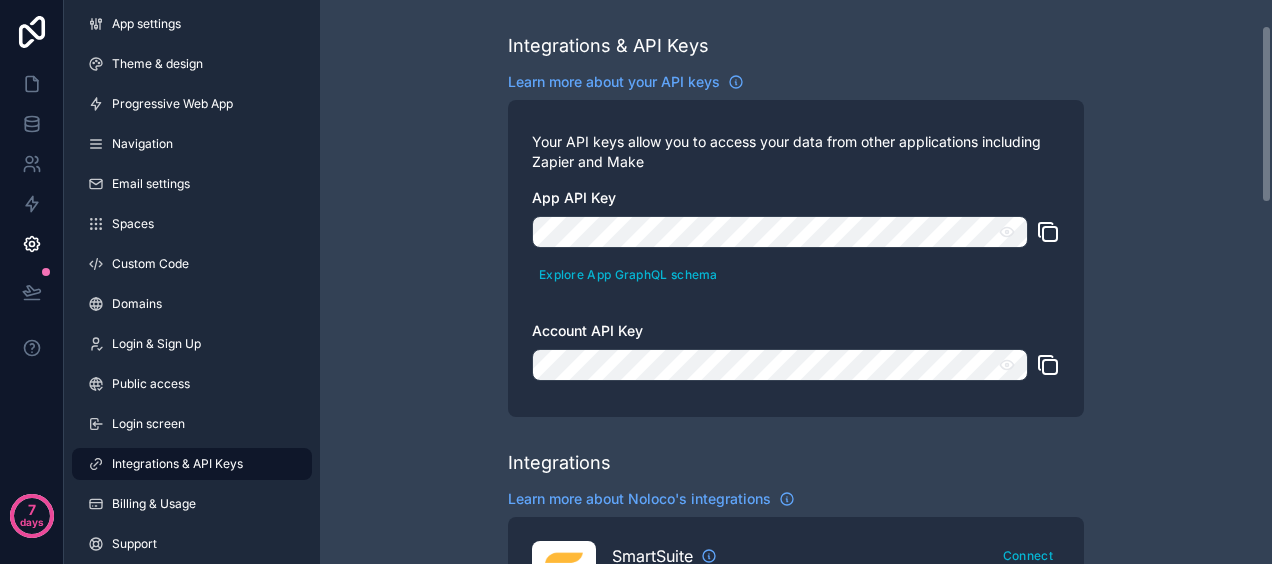 click on "7 days App settings Theme & design Progressive Web App Navigation Email settings Spaces Custom Code Domains Login & Sign Up Public access Login screen Integrations & API Keys Billing & Usage Support Integrations & API Keys Learn more about your API keys Your API keys allow you to access your data from other applications including Zapier and Make App API Key Explore App GraphQL schema Account API Key Integrations Learn more about Noloco's integrations SmartSuite Connect Login with OAuth to connect a SmartSuite data source OpenAI Setup Use OpenAI to supercharge your app with generative AI. Zapier Build a Zap Use Zapier to sync Noloco data to your other services, or respond to events in your app. Make (formerly Integromat) Build a Scenario Use Make scenarios to sync Noloco data to your other services, or respond to events in your app. Airtable View Accessible Bases Reconnect Login with OAuth to connect an Airtable data source Google Sign In Setup Google Drive Reconnect Google Maps Setup Connect" at bounding box center (636, 282) 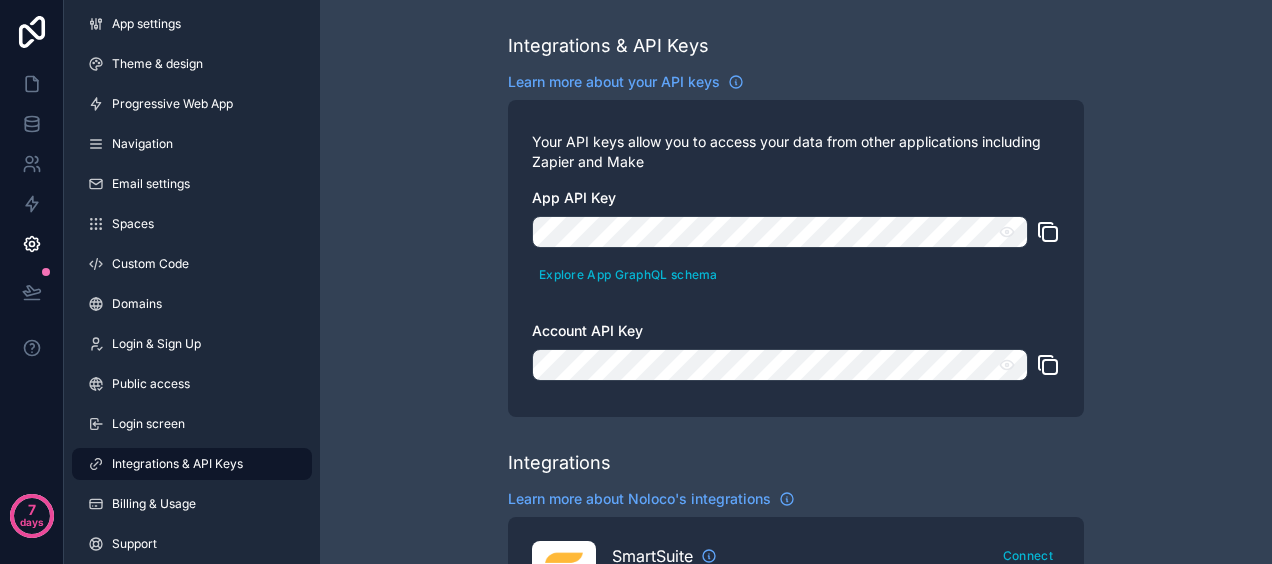 click 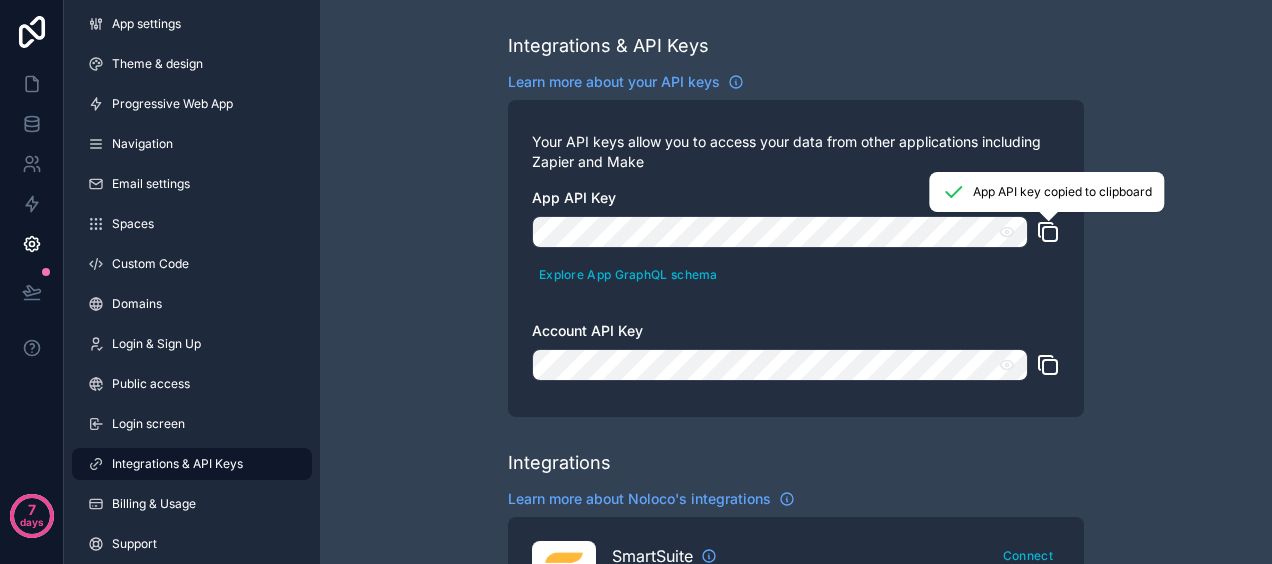 type 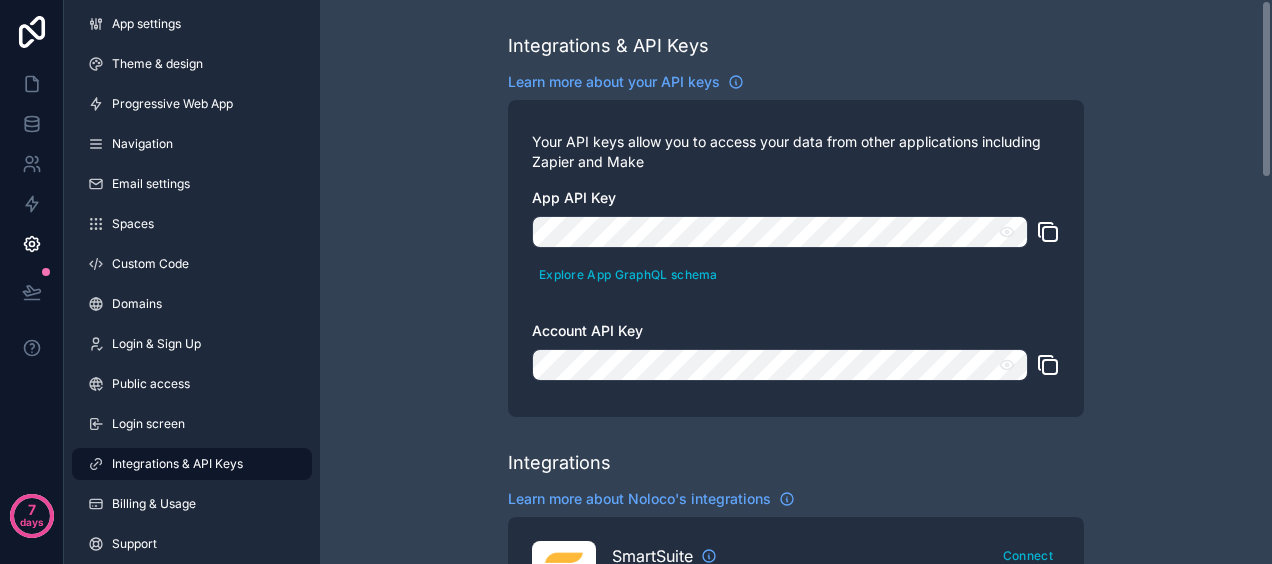 click on "Integrations & API Keys Learn more about your API keys Your API keys allow you to access your data from other applications including Zapier and Make App API Key Explore App GraphQL schema Account API Key Integrations Learn more about Noloco's integrations SmartSuite Connect Login with OAuth to connect a SmartSuite data source OpenAI Setup Use OpenAI to supercharge your app with generative AI. Zapier Build a Zap Use Zapier to sync Noloco data to your other services, or respond to events in your app. Make (formerly Integromat) Build a Scenario Use Make scenarios to sync Noloco data to your other services, or respond to events in your app. Airtable View Accessible Bases Reconnect Login with OAuth to connect an Airtable data source Google Sign In Setup Setup 'Sign in With Google' for your clients to make it easier for them to access your app Google Drive Reconnect Connect Google Drive to connect a Google Sheet data source Google Maps Setup Add a Google Maps API Key to use the map layout DocsAutomator Connect" at bounding box center (796, 891) 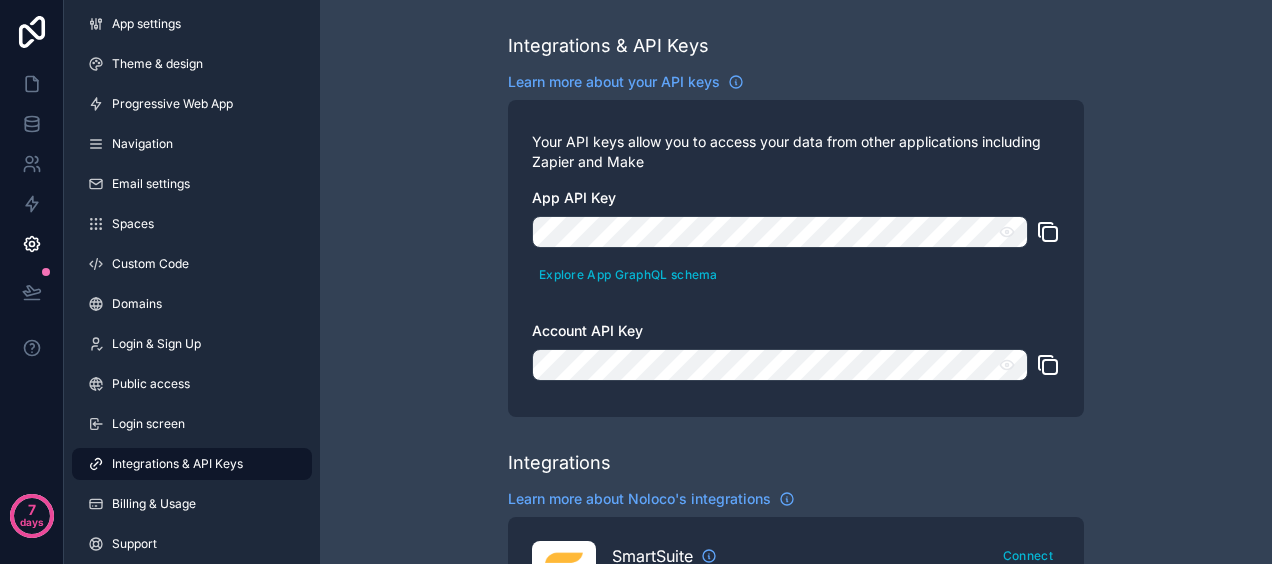click on "Integrations & API Keys" at bounding box center (177, 464) 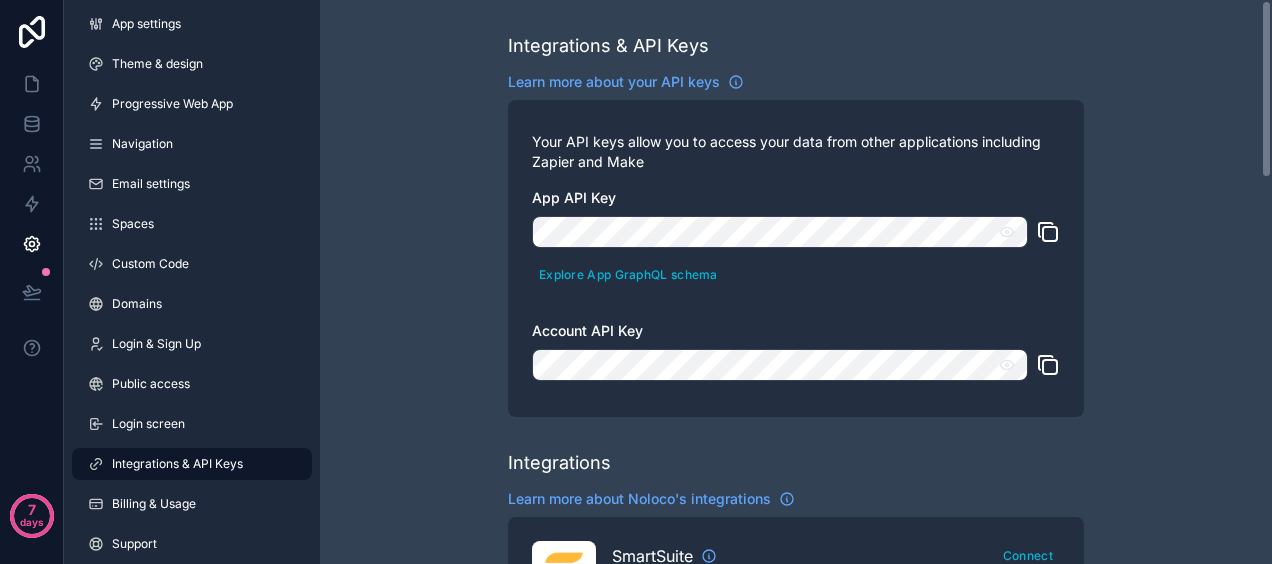 click on "Integrations & API Keys Learn more about your API keys Your API keys allow you to access your data from other applications including Zapier and Make App API Key Explore App GraphQL schema Account API Key Integrations Learn more about Noloco's integrations SmartSuite Connect Login with OAuth to connect a SmartSuite data source OpenAI Setup Use OpenAI to supercharge your app with generative AI. Zapier Build a Zap Use Zapier to sync Noloco data to your other services, or respond to events in your app. Make (formerly Integromat) Build a Scenario Use Make scenarios to sync Noloco data to your other services, or respond to events in your app. Airtable View Accessible Bases Reconnect Login with OAuth to connect an Airtable data source Google Sign In Setup Setup 'Sign in With Google' for your clients to make it easier for them to access your app Google Drive Reconnect Connect Google Drive to connect a Google Sheet data source Google Maps Setup Add a Google Maps API Key to use the map layout DocsAutomator Connect" at bounding box center (796, 891) 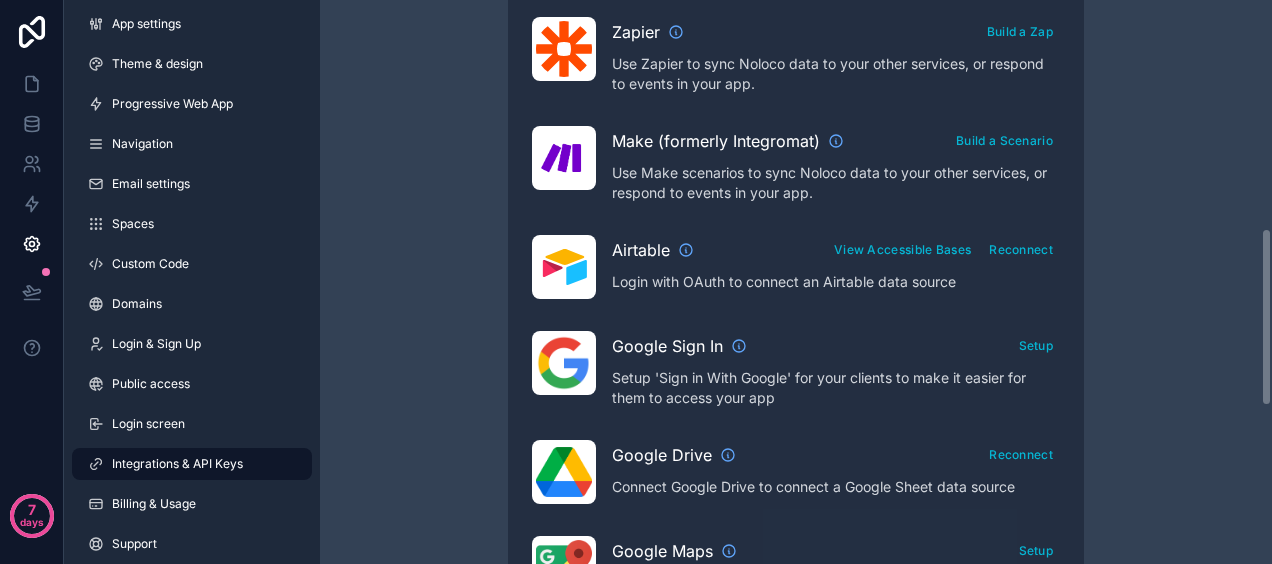 scroll, scrollTop: 720, scrollLeft: 0, axis: vertical 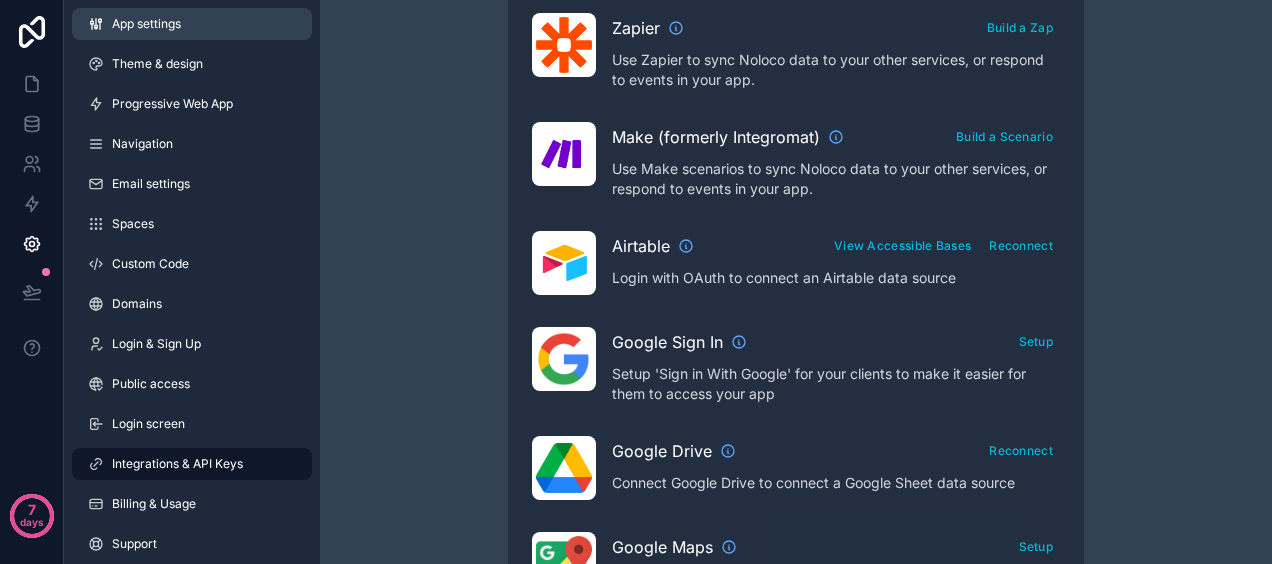 click on "App settings" at bounding box center [192, 24] 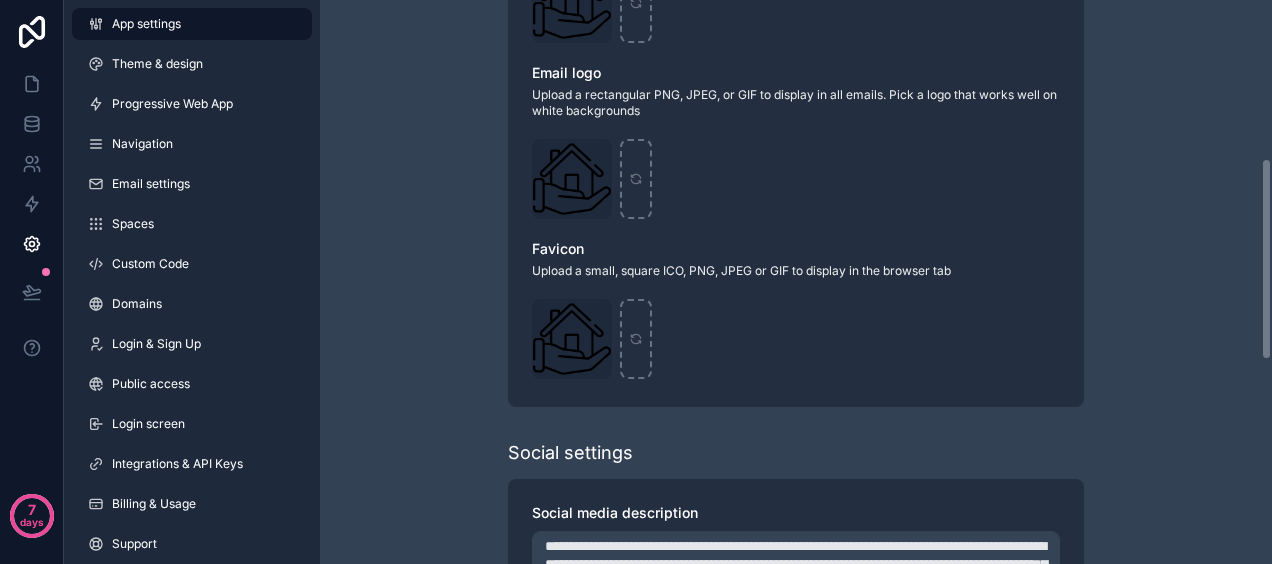 scroll, scrollTop: 80, scrollLeft: 0, axis: vertical 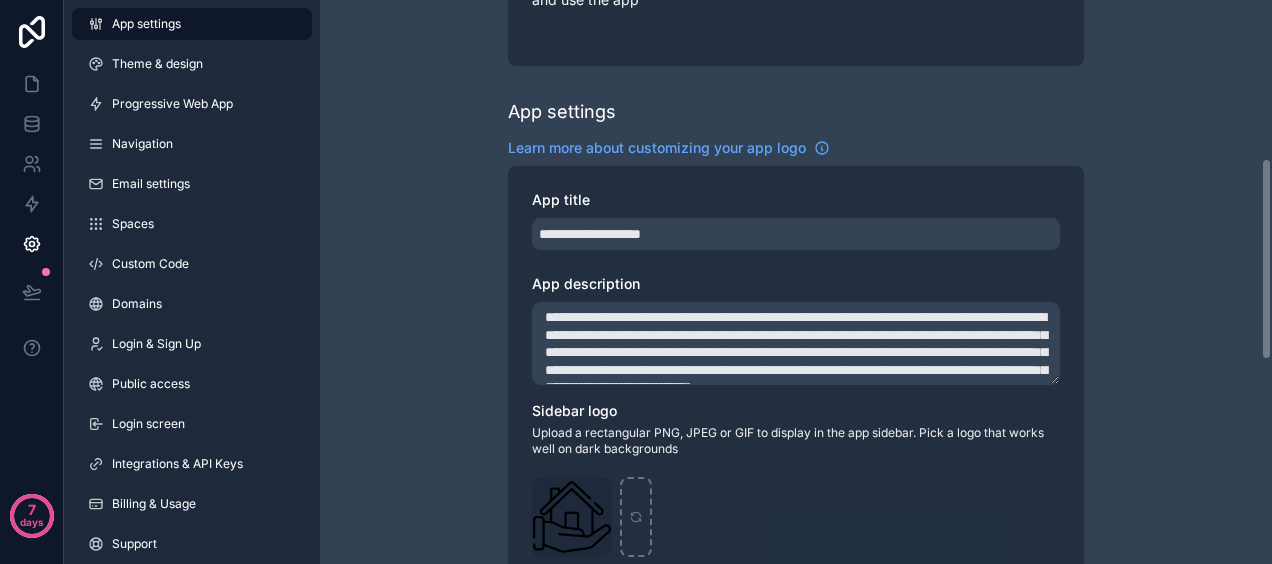 click on "**********" at bounding box center [796, 577] 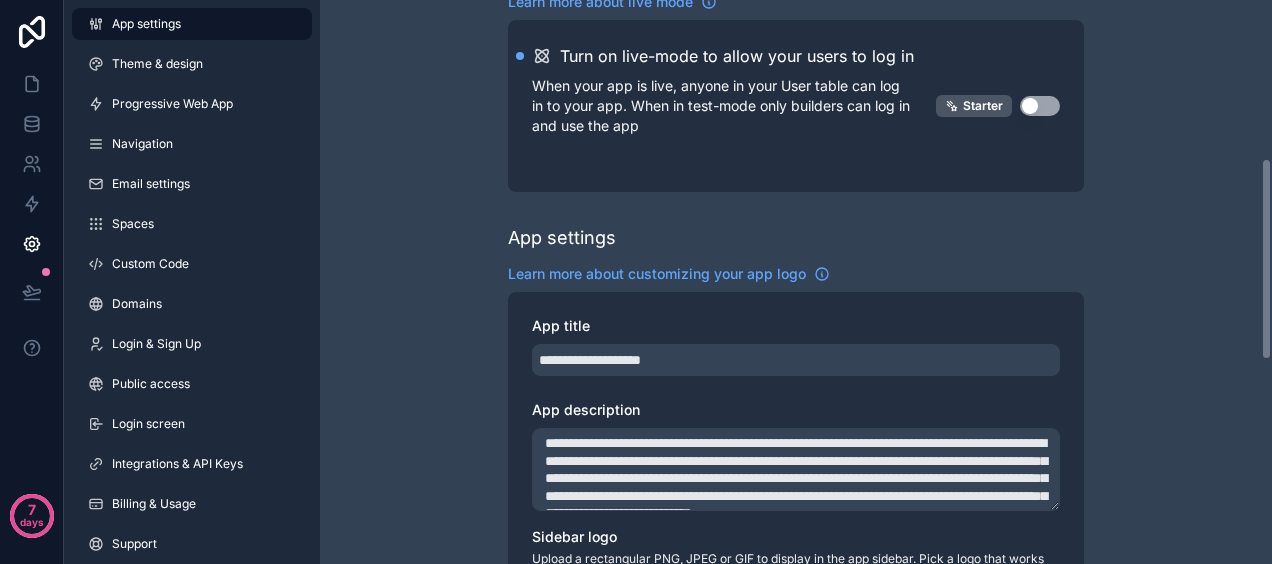 scroll, scrollTop: 0, scrollLeft: 0, axis: both 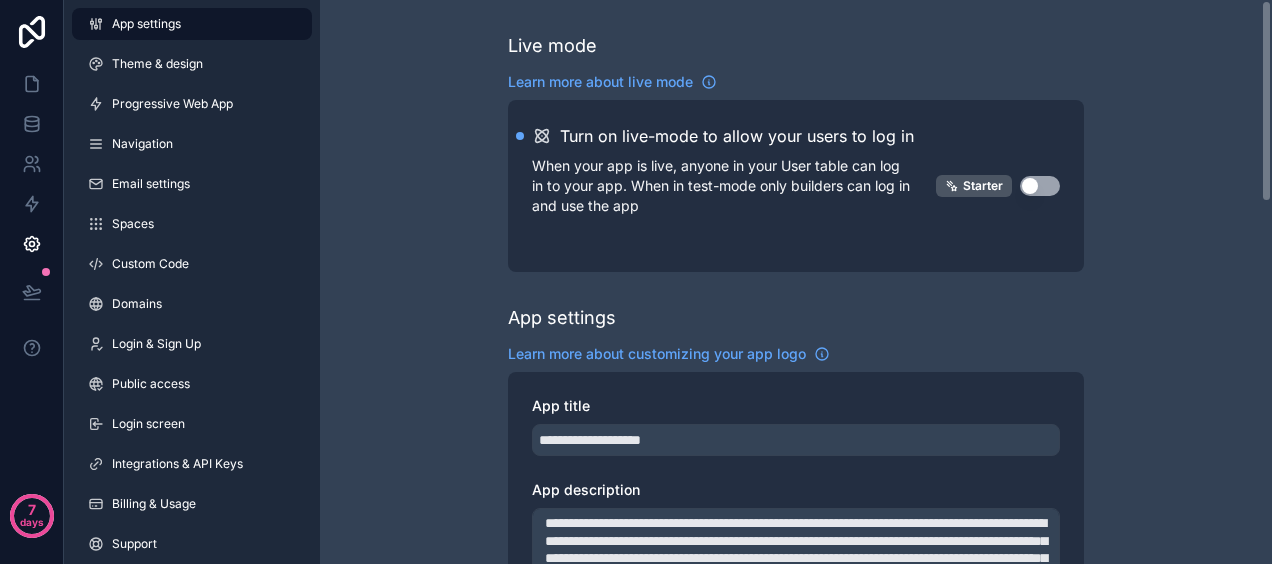 click on "**********" at bounding box center [796, 783] 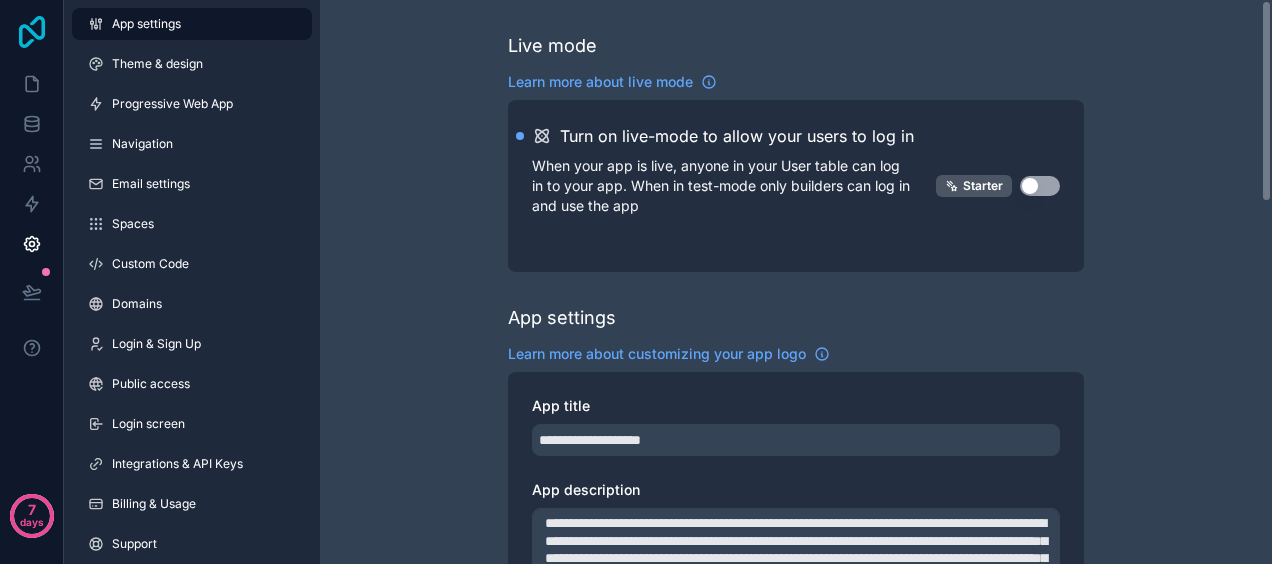click 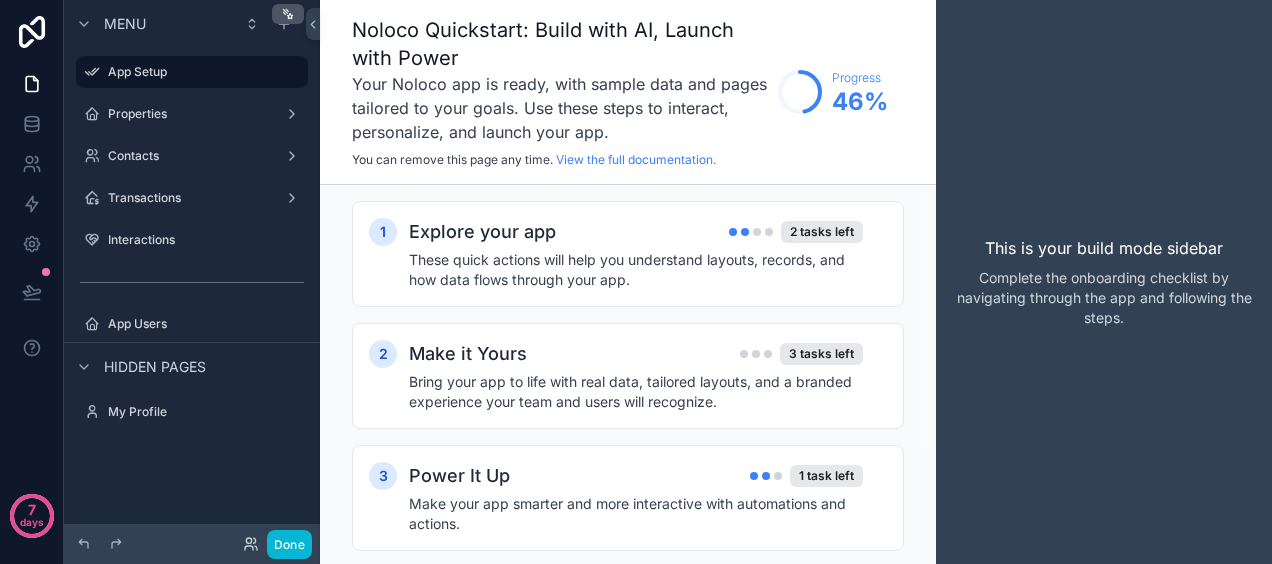 scroll, scrollTop: 0, scrollLeft: 0, axis: both 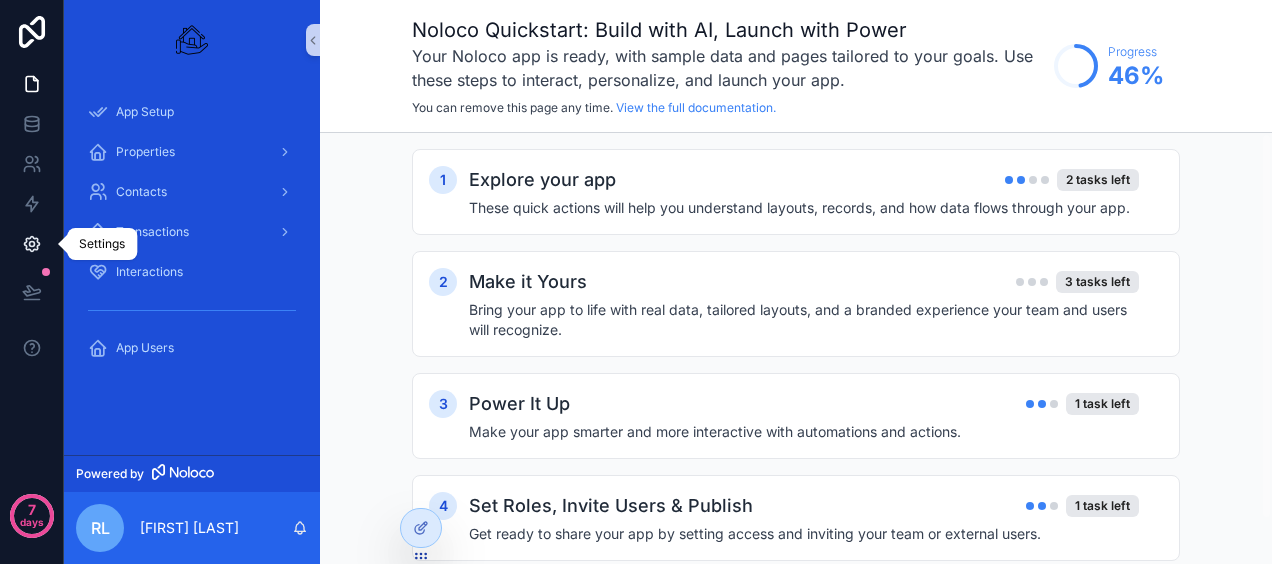 click 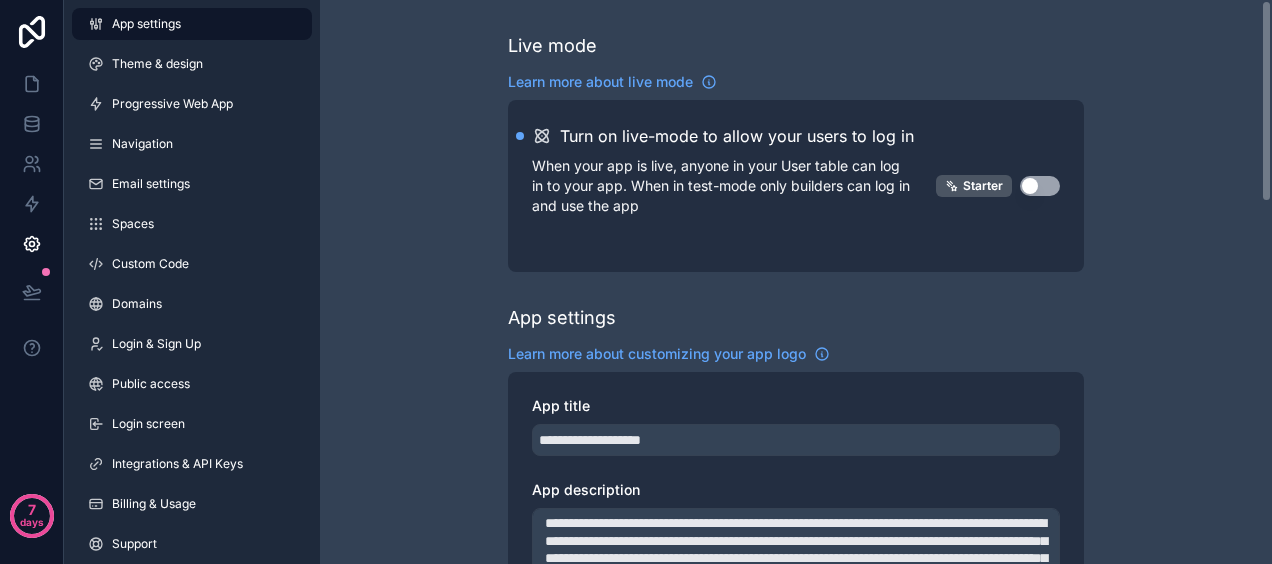 click on "**********" at bounding box center [796, 783] 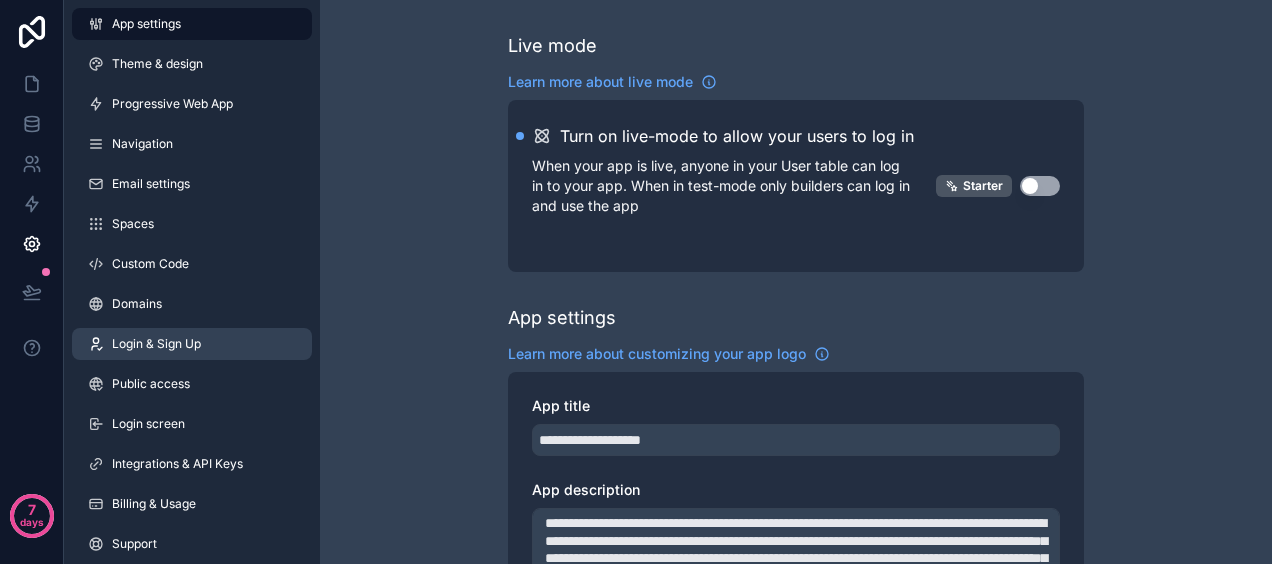 click on "Login & Sign Up" at bounding box center [156, 344] 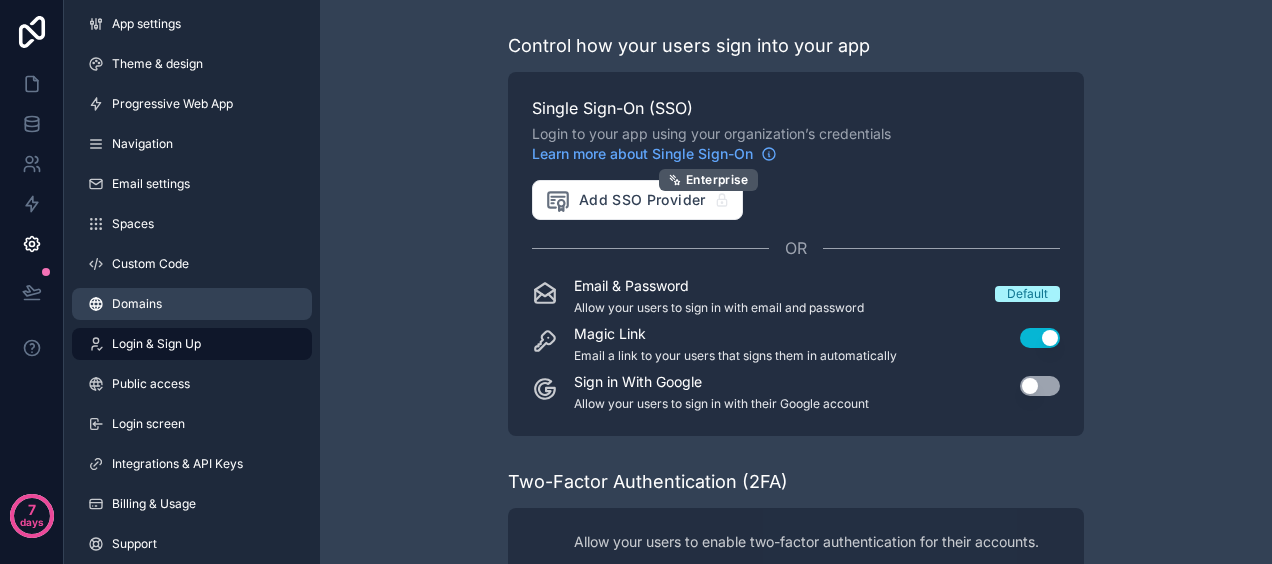 click on "Domains" at bounding box center (137, 304) 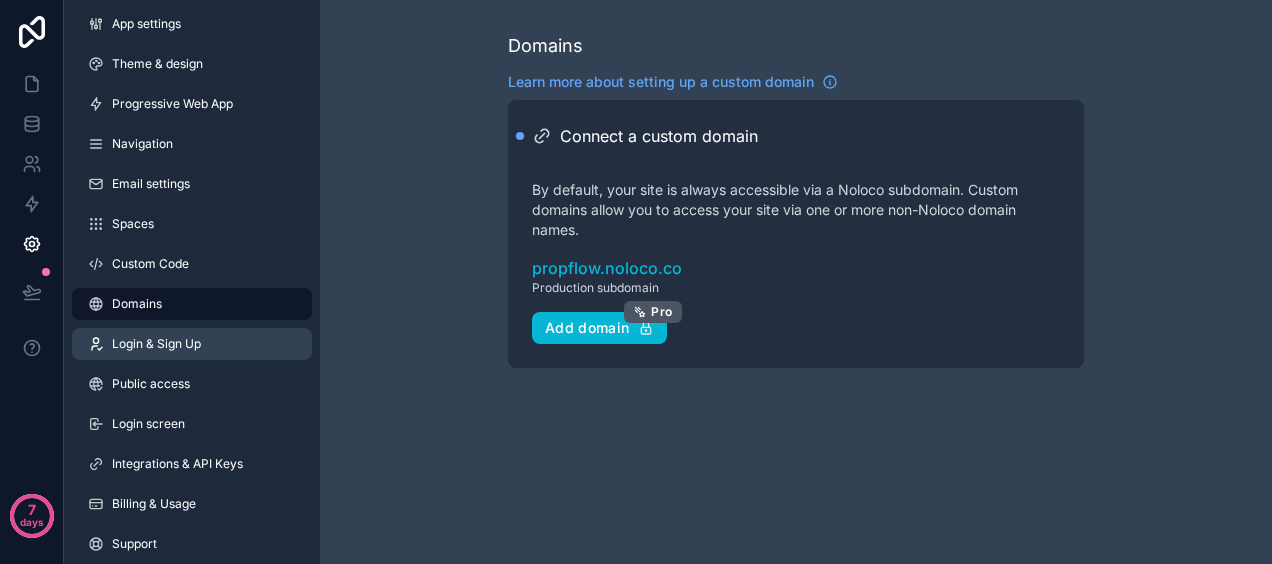 click on "Login & Sign Up" at bounding box center [156, 344] 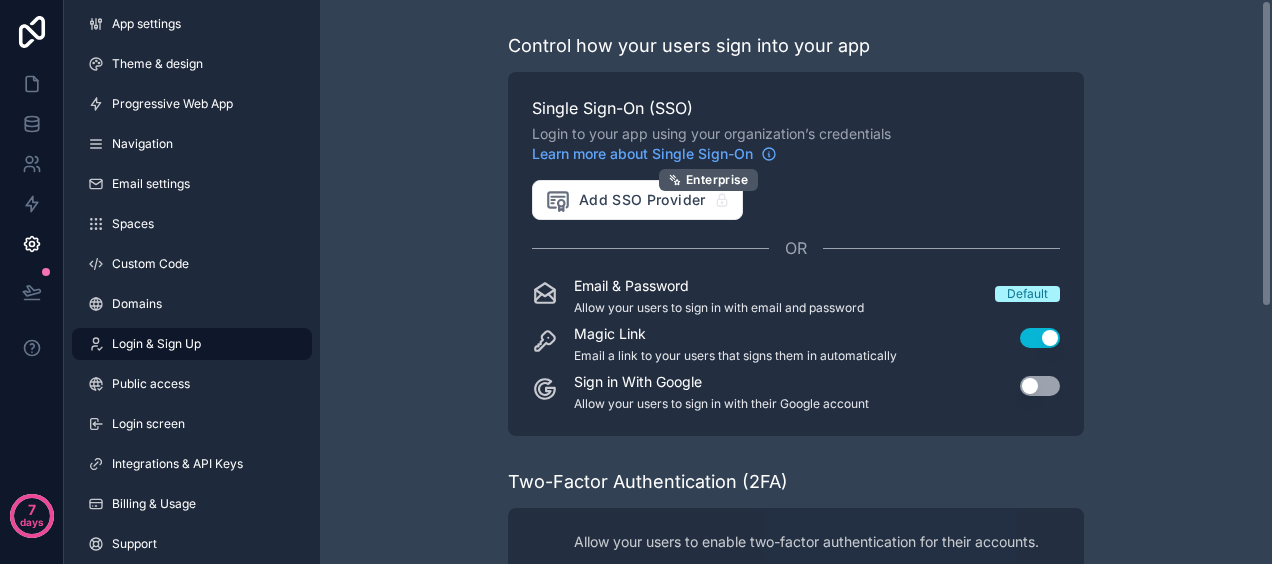 click on "Control how your users sign into your app Single Sign-On (SSO) Login to your app using your organization’s credentials Learn more about Single Sign-On Add SSO Provider Enterprise OR Email & Password Allow your users to sign in with email and password Default Magic Link Email a link to your users that signs them in automatically Use setting Sign in With Google Allow your users to sign in with their Google account Use setting Two-Factor Authentication (2FA) Allow your users to enable two-factor authentication for their accounts. Required Require all users to setup and enable 2FA Enterprise Enabled Users can optionally setup and enable 2FA Disabled Users will not be able to setup 2FA on this app Learn more about Two-Factor Authentication Business To use two-factor authentication you can upgrade to the Business plan. Compare our plans and view your usage Open Sign Up Open sign up allows anyone to sign up to your app through the registration page Learn more about open sign up Use setting" at bounding box center [796, 518] 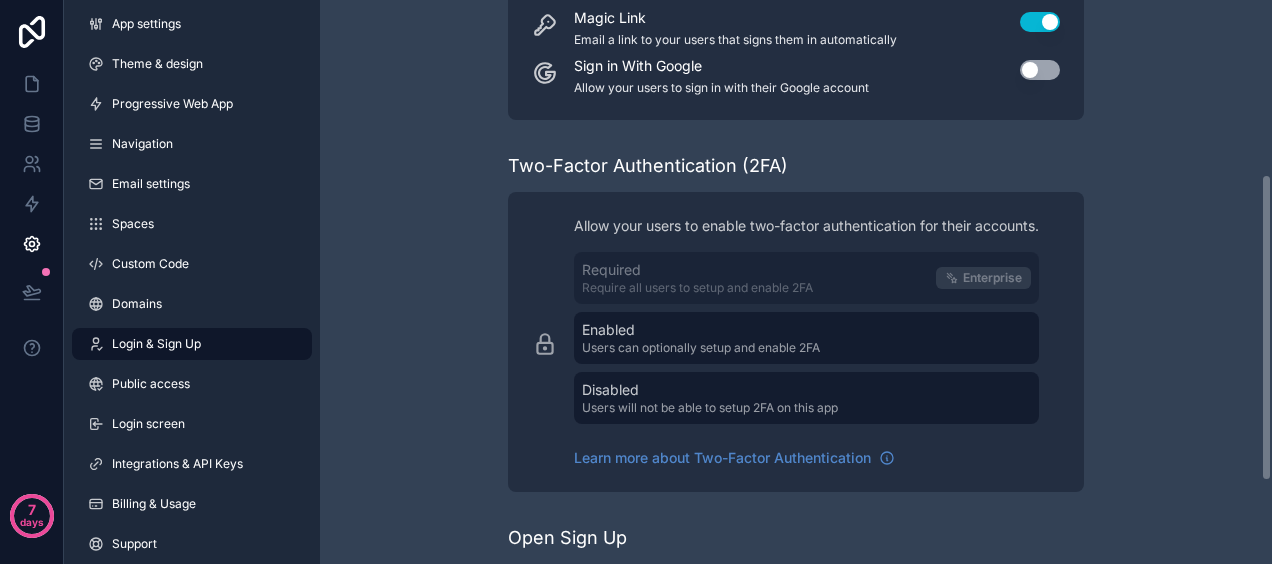 scroll, scrollTop: 320, scrollLeft: 0, axis: vertical 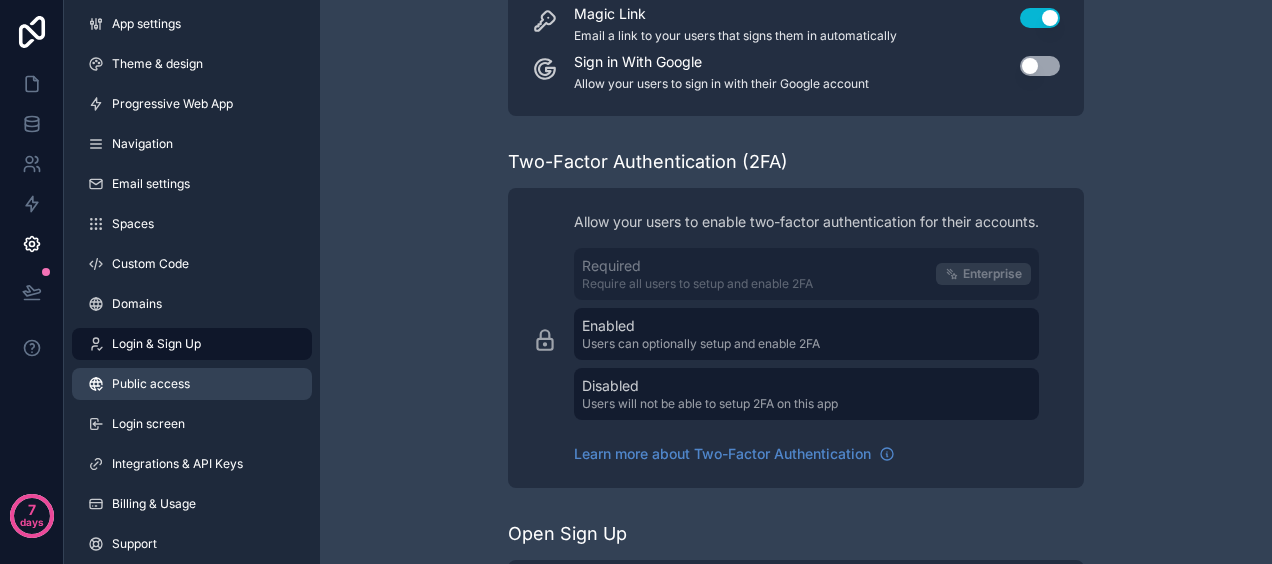 click on "Public access" at bounding box center [151, 384] 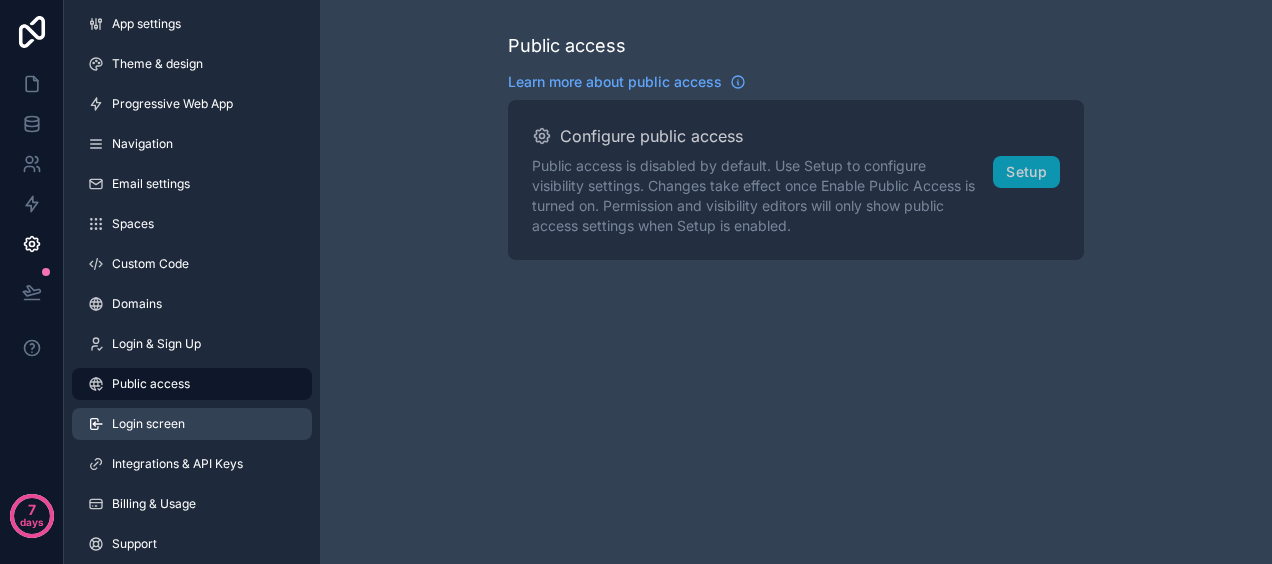 click on "Login screen" at bounding box center (148, 424) 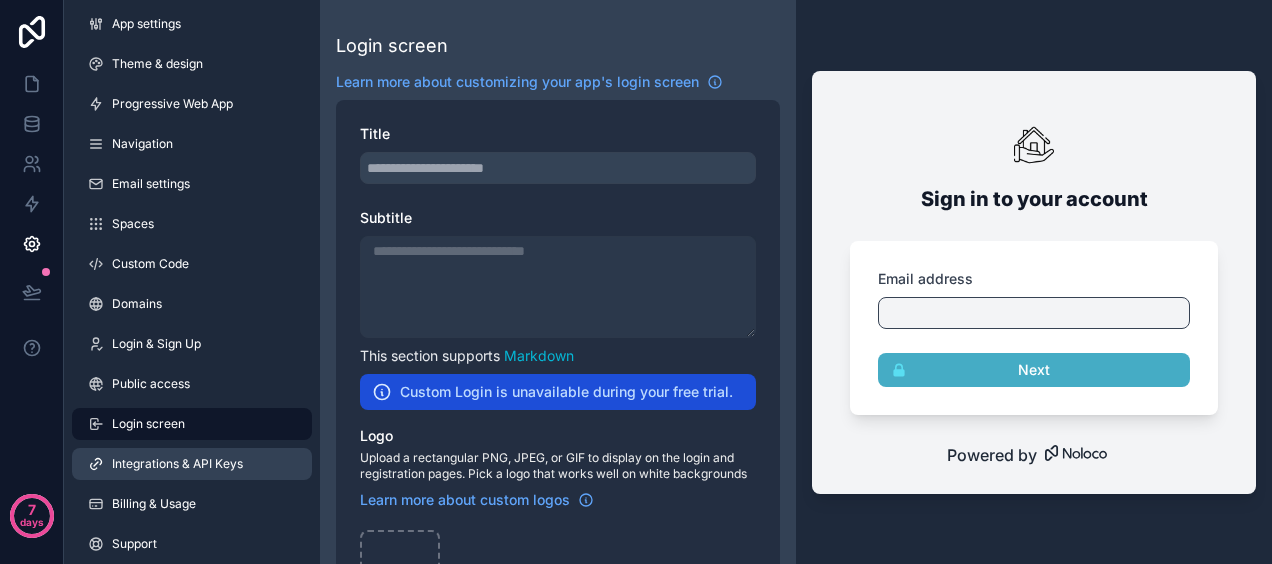 click on "Integrations & API Keys" at bounding box center [177, 464] 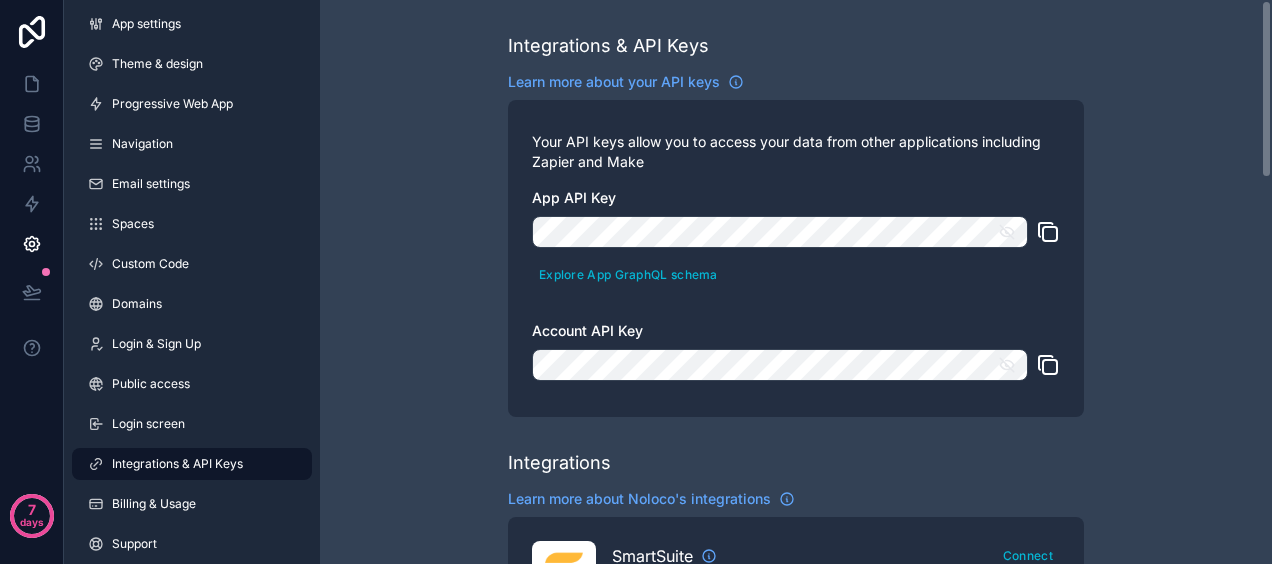 click on "Integrations & API Keys Learn more about your API keys Your API keys allow you to access your data from other applications including Zapier and Make App API Key Explore App GraphQL schema Account API Key Integrations Learn more about Noloco's integrations SmartSuite Connect Login with OAuth to connect a SmartSuite data source OpenAI Setup Use OpenAI to supercharge your app with generative AI. Zapier Build a Zap Use Zapier to sync Noloco data to your other services, or respond to events in your app. Make (formerly Integromat) Build a Scenario Use Make scenarios to sync Noloco data to your other services, or respond to events in your app. Airtable View Accessible Bases Reconnect Login with OAuth to connect an Airtable data source Google Sign In Setup Setup 'Sign in With Google' for your clients to make it easier for them to access your app Google Drive Reconnect Connect Google Drive to connect a Google Sheet data source Google Maps Setup Add a Google Maps API Key to use the map layout DocsAutomator Connect" at bounding box center (796, 891) 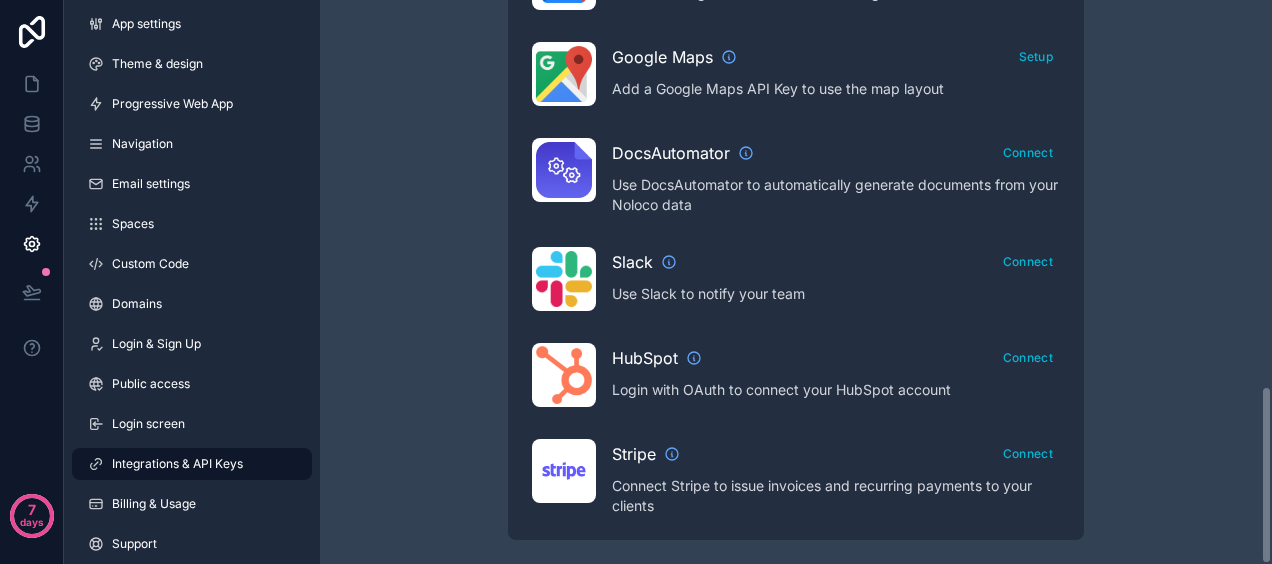 scroll, scrollTop: 1214, scrollLeft: 0, axis: vertical 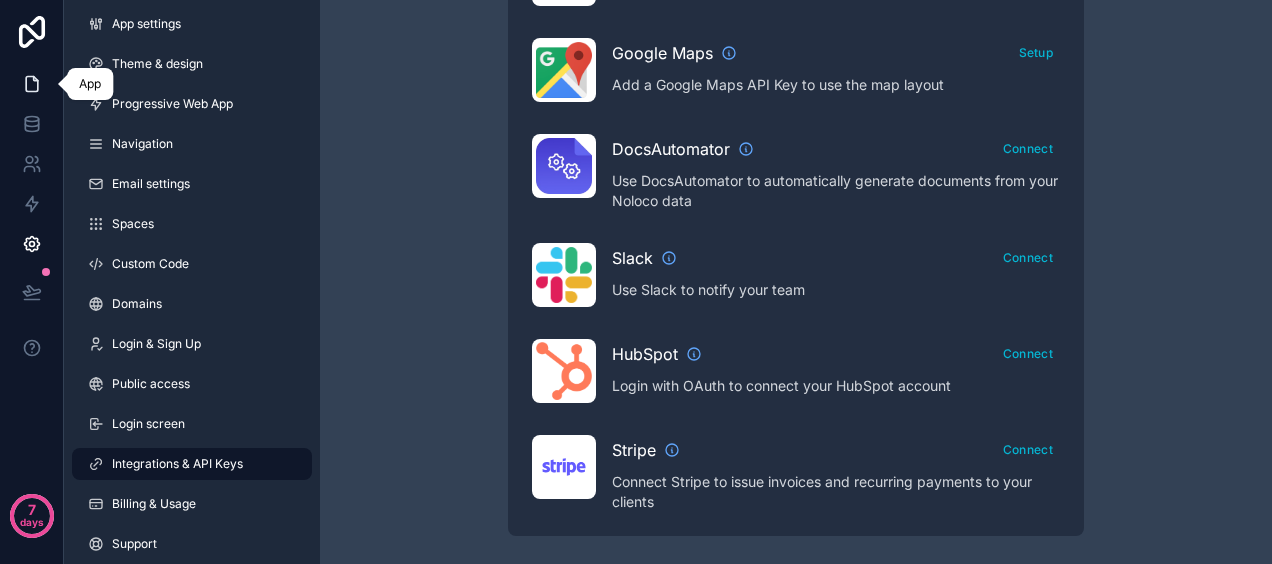 click 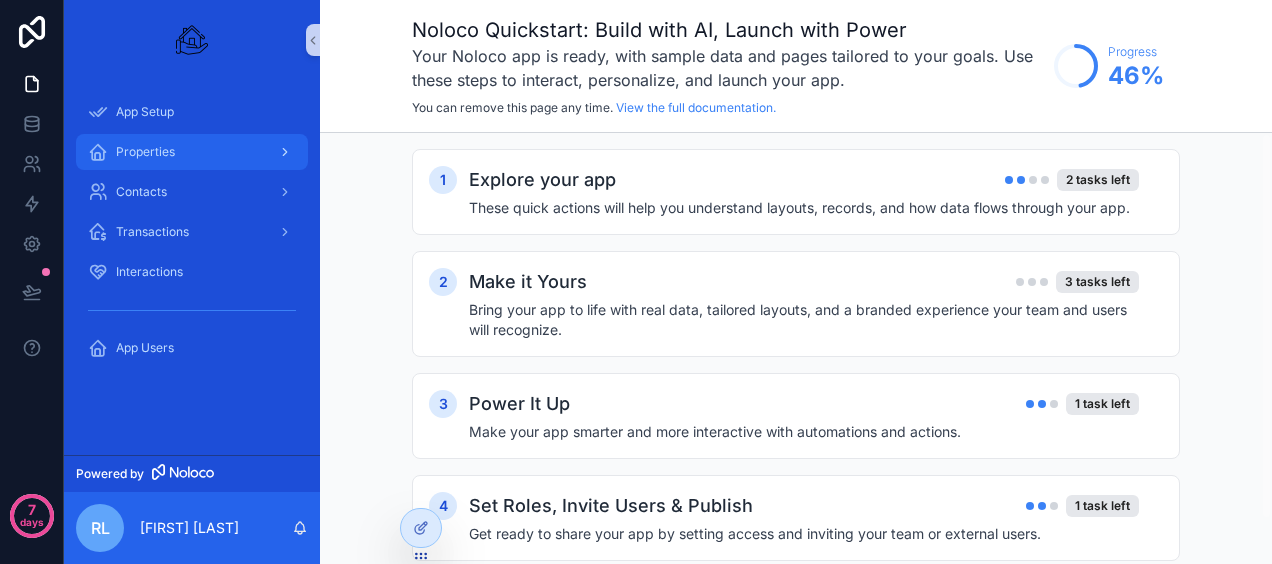 click on "Properties" at bounding box center [192, 152] 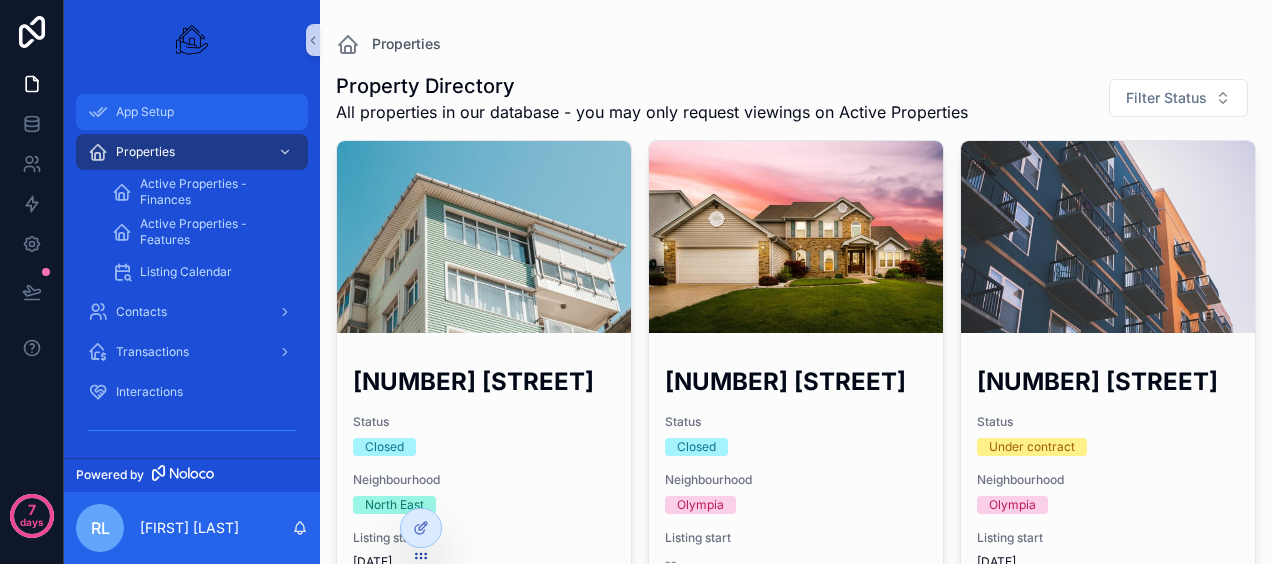 click on "App Setup" at bounding box center [192, 112] 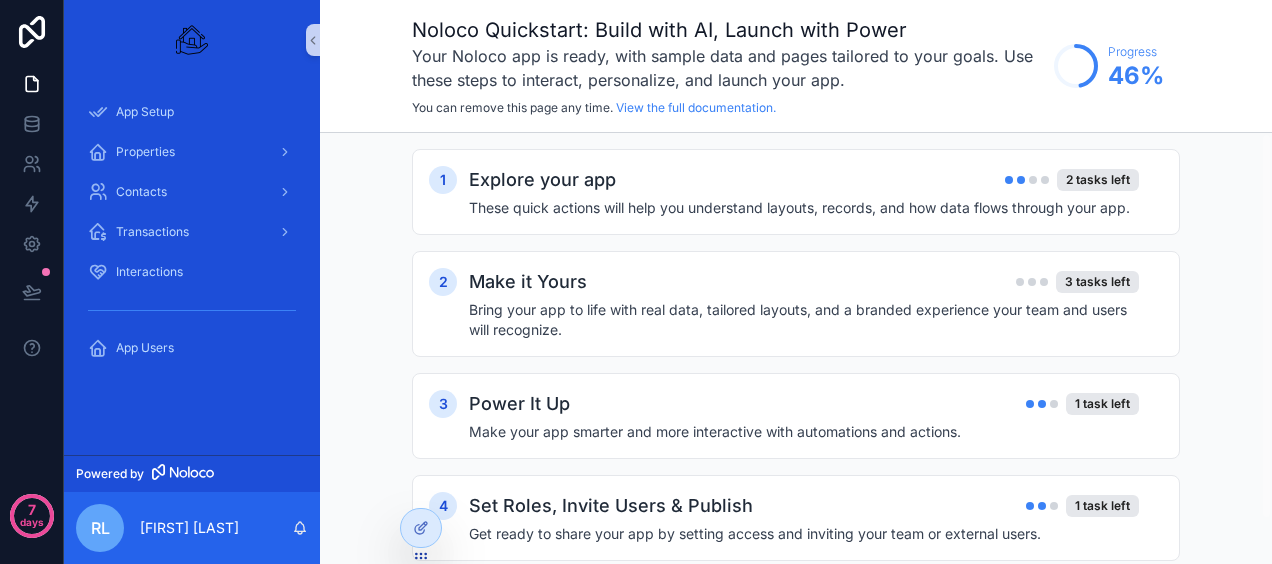 click on "1 Explore your app 2 tasks left These quick actions will help you understand layouts, records, and how data flows through your app. 2 Make it Yours 3 tasks left Bring your app to life with real data, tailored layouts, and a branded experience your team and users will recognize. 3 Power It Up 1 task left Make your app smarter and more interactive with automations and actions. 4 Set Roles, Invite Users & Publish 1 task left Get ready to share your app by setting access and inviting your team or external users." at bounding box center (796, 375) 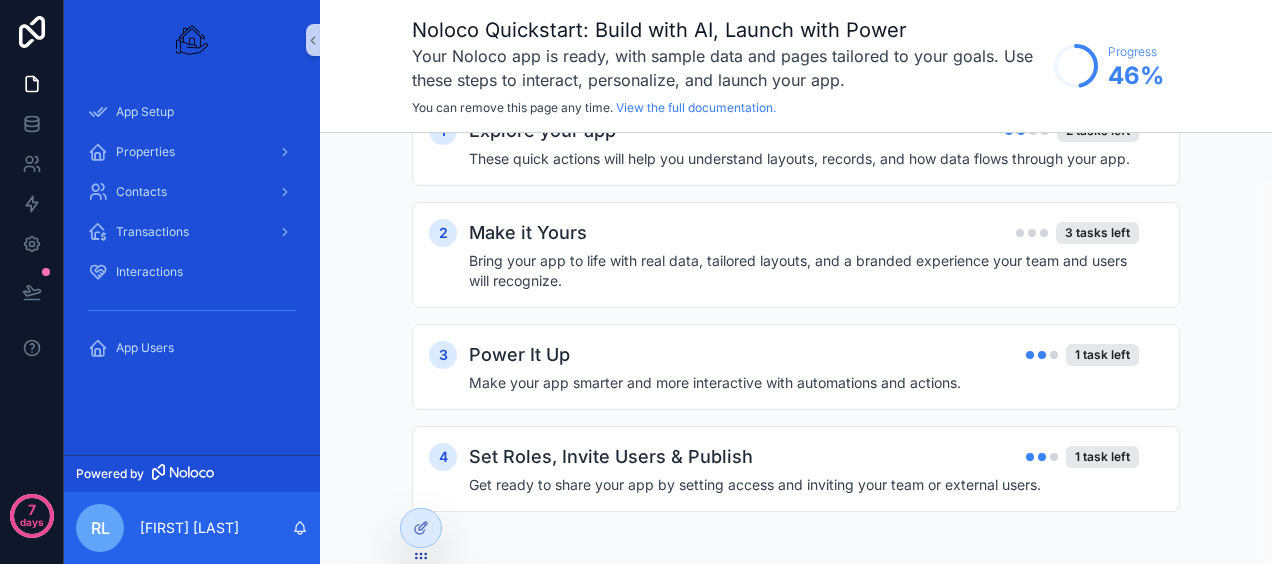 scroll, scrollTop: 50, scrollLeft: 0, axis: vertical 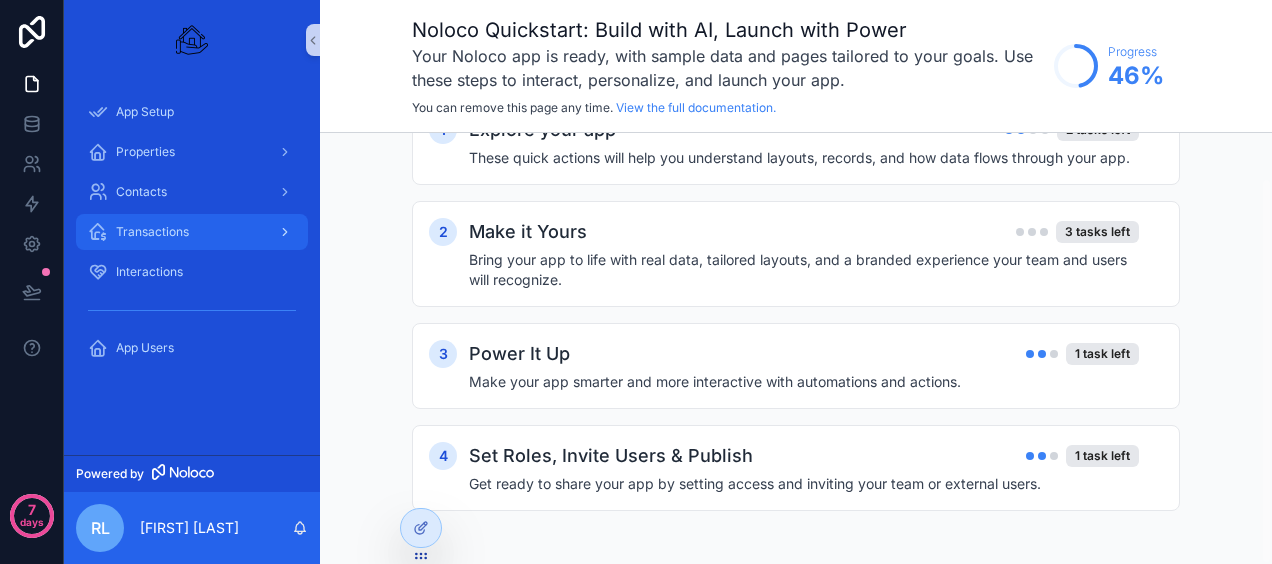 click 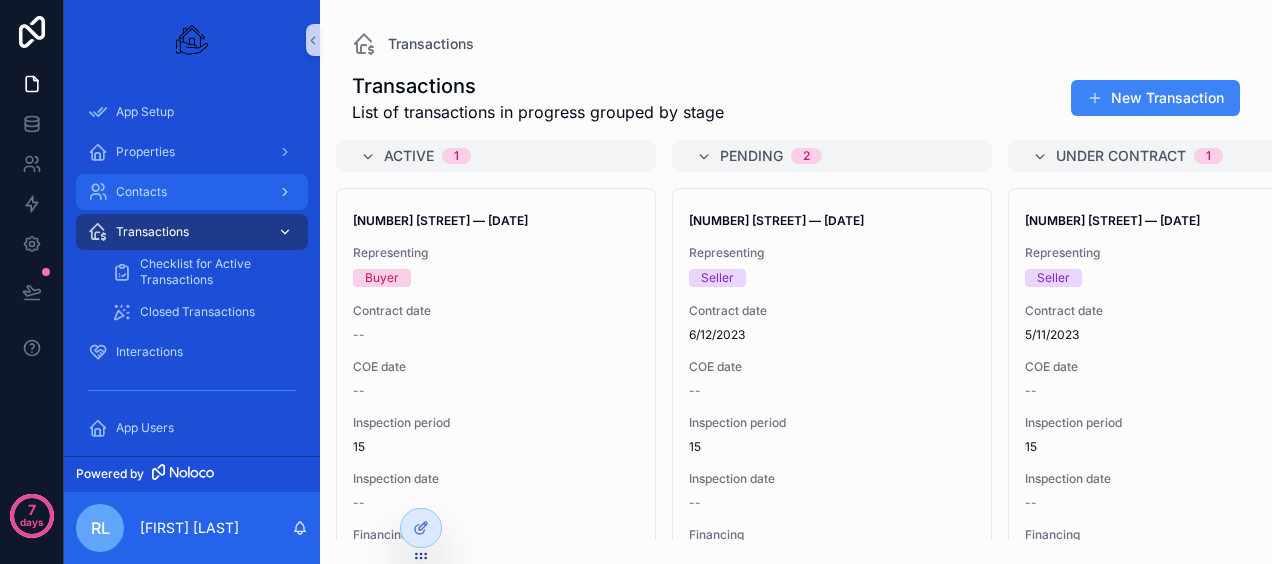 click at bounding box center [283, 192] 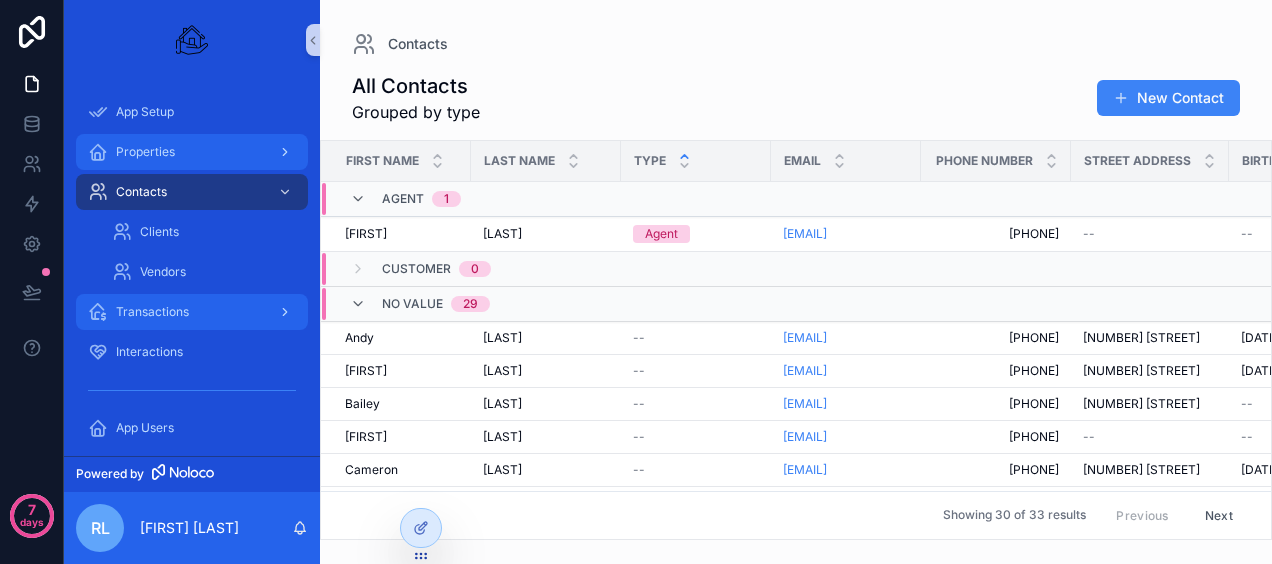click 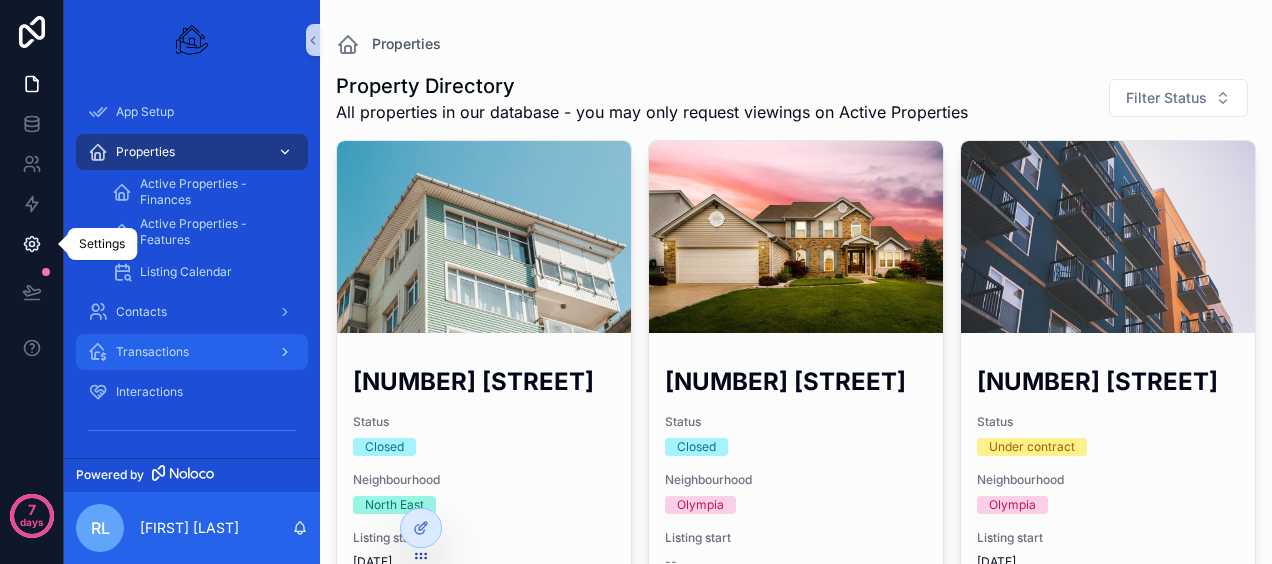 click 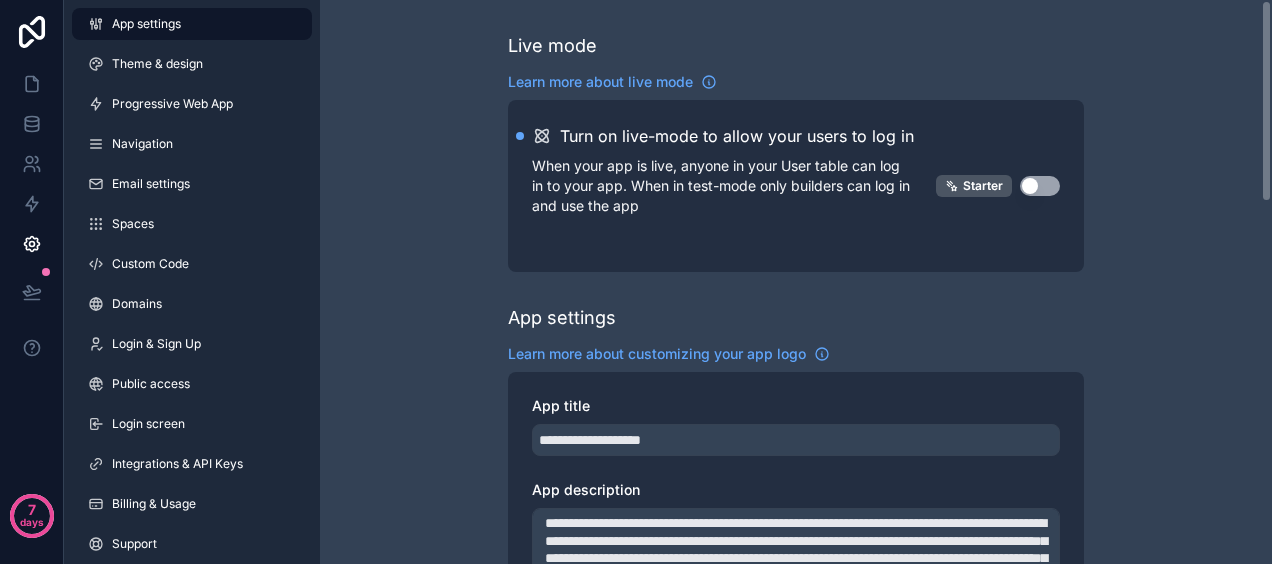 click on "**********" at bounding box center [796, 783] 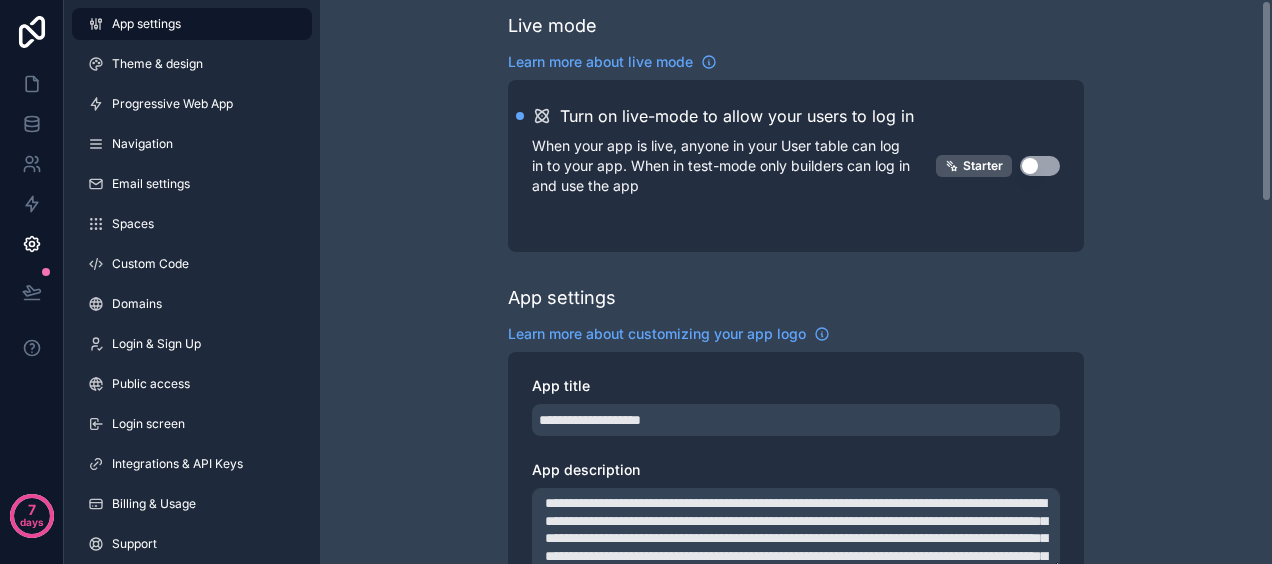 scroll, scrollTop: 0, scrollLeft: 0, axis: both 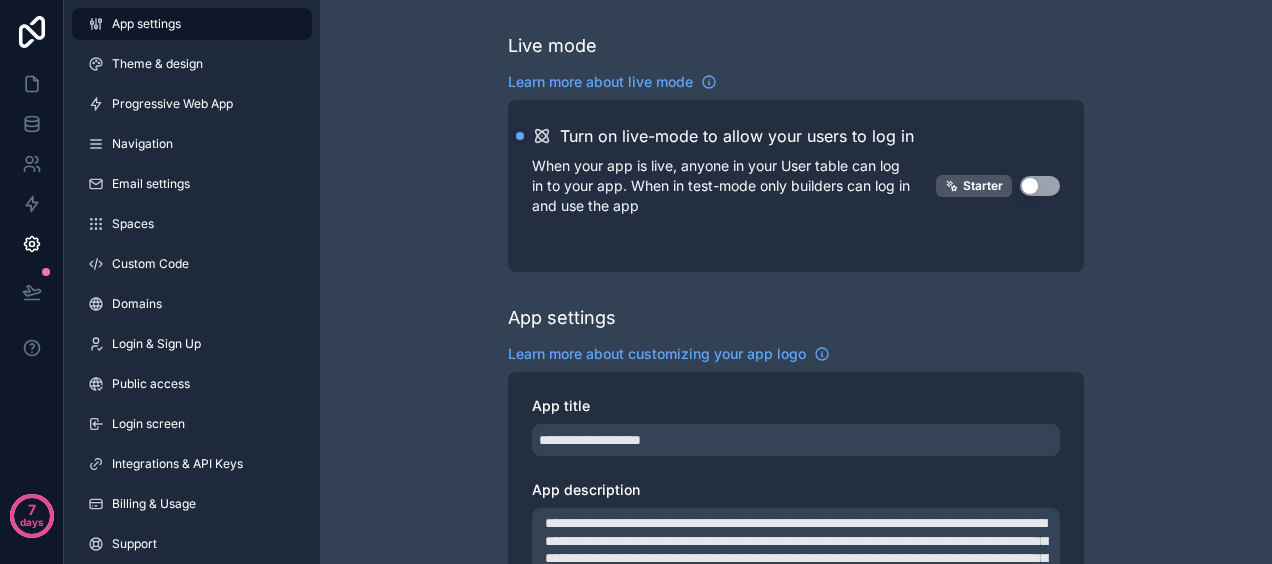 click on "**********" at bounding box center (796, 783) 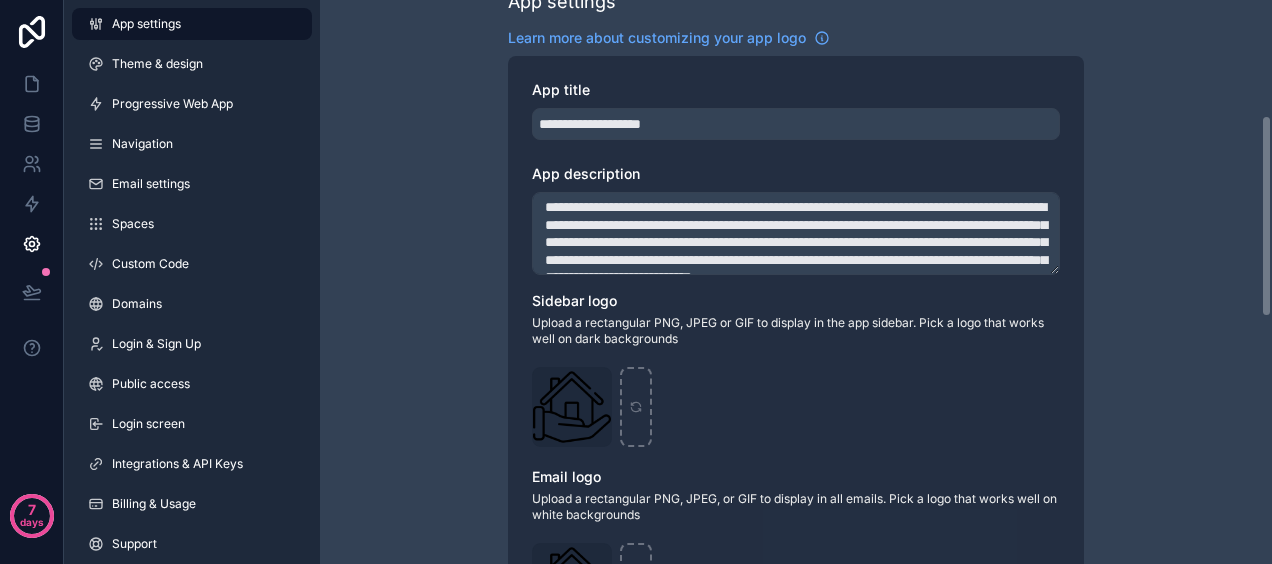 scroll, scrollTop: 320, scrollLeft: 0, axis: vertical 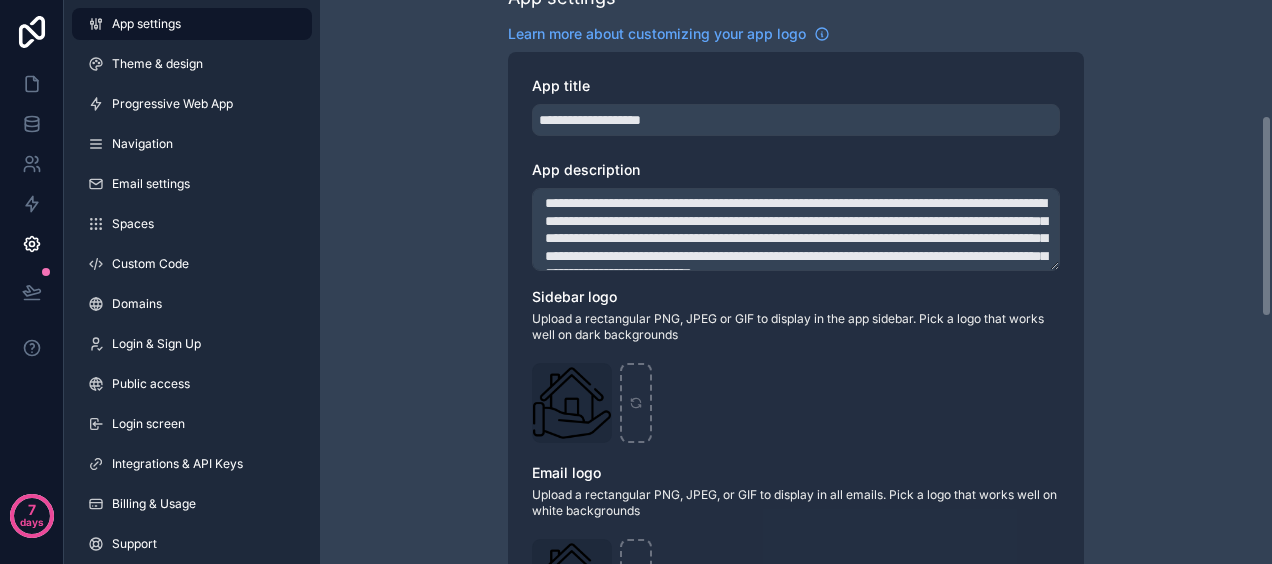 click on "App settings Theme & design Progressive Web App Navigation Email settings Spaces Custom Code Domains Login & Sign Up Public access Login screen Integrations & API Keys Billing & Usage Support" at bounding box center [192, 288] 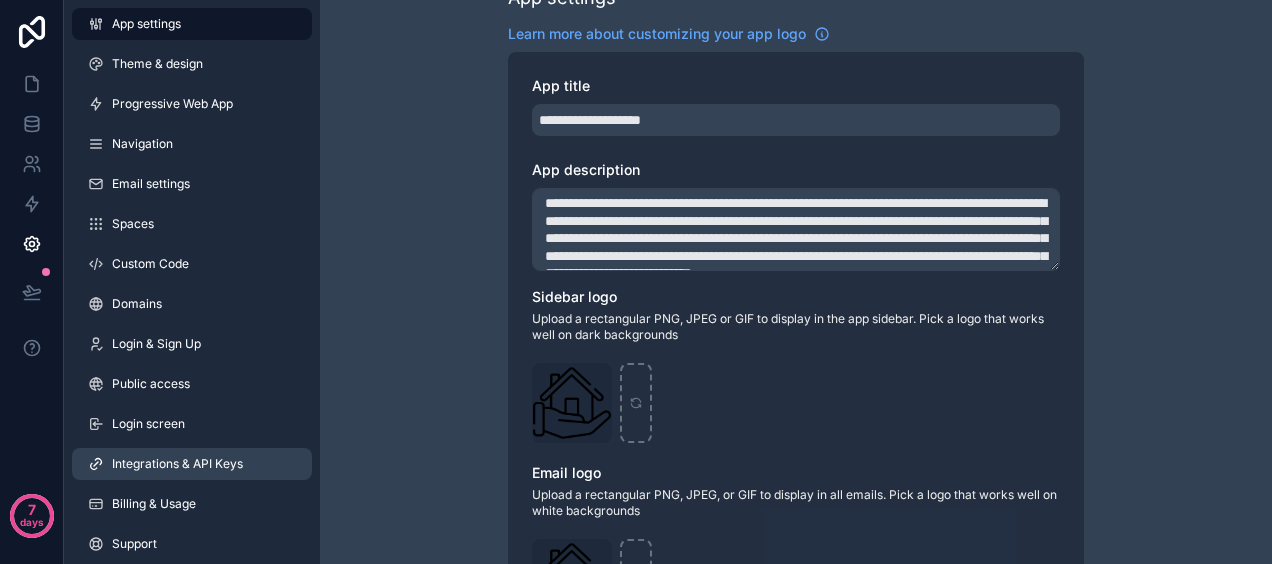 click on "Integrations & API Keys" at bounding box center [177, 464] 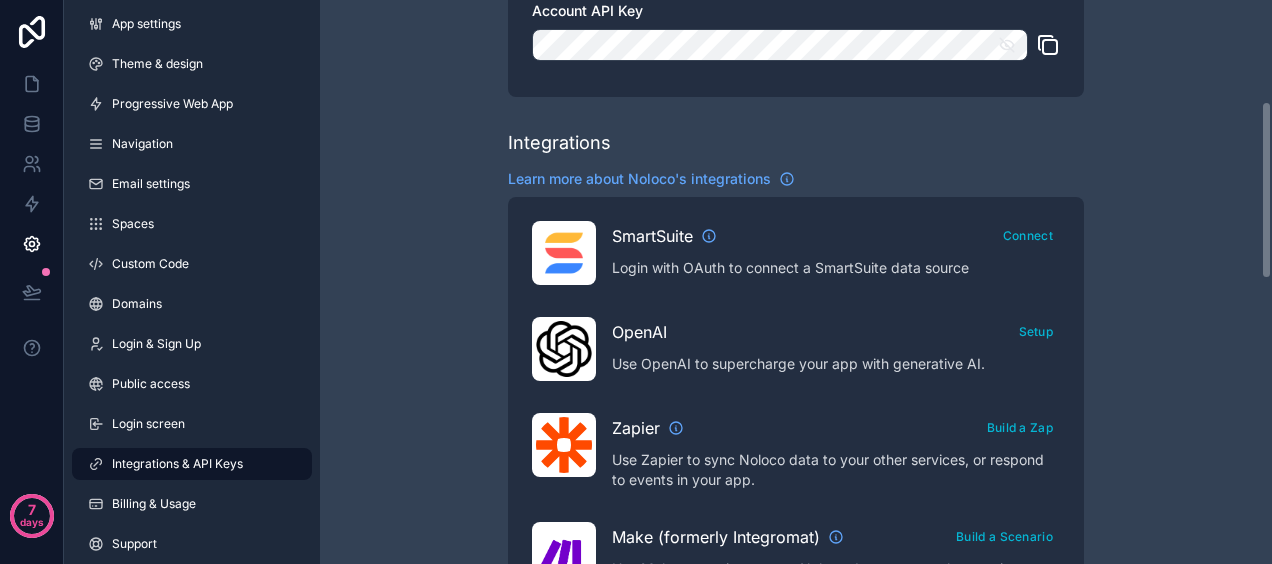 click on "Integrations & API Keys Learn more about your API keys Your API keys allow you to access your data from other applications including Zapier and Make App API Key Explore App GraphQL schema Account API Key Integrations Learn more about Noloco's integrations SmartSuite Connect Login with OAuth to connect a SmartSuite data source OpenAI Setup Use OpenAI to supercharge your app with generative AI. Zapier Build a Zap Use Zapier to sync Noloco data to your other services, or respond to events in your app. Make (formerly Integromat) Build a Scenario Use Make scenarios to sync Noloco data to your other services, or respond to events in your app. Airtable View Accessible Bases Reconnect Login with OAuth to connect an Airtable data source Google Sign In Setup Setup 'Sign in With Google' for your clients to make it easier for them to access your app Google Drive Reconnect Connect Google Drive to connect a Google Sheet data source Google Maps Setup Add a Google Maps API Key to use the map layout DocsAutomator Connect" at bounding box center (796, 571) 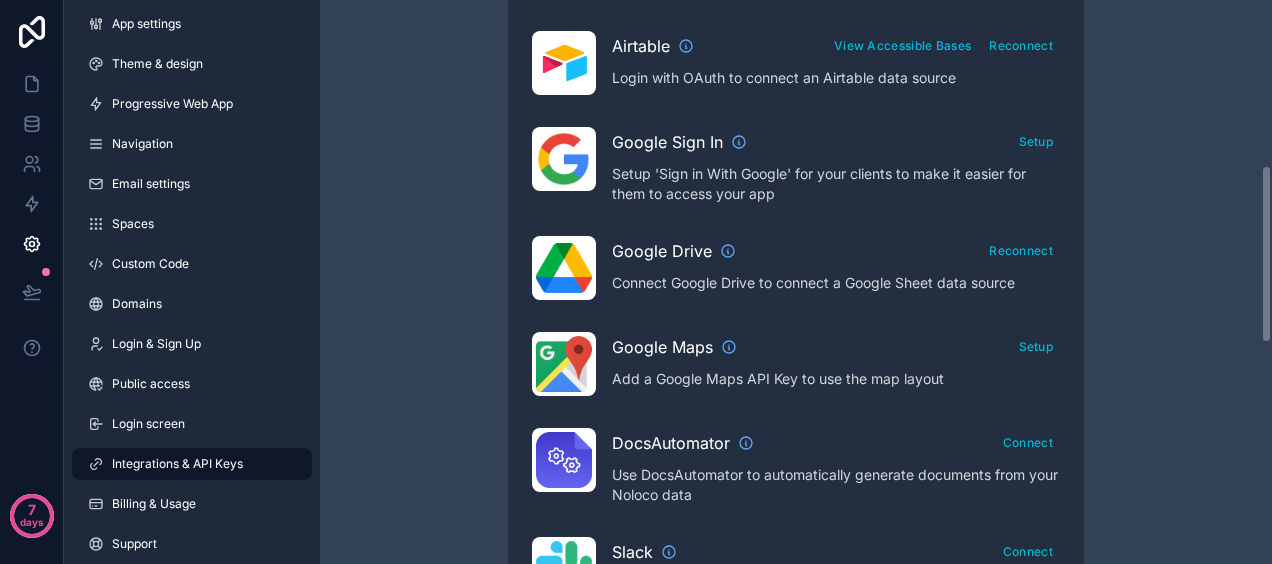 click on "Integrations & API Keys Learn more about your API keys Your API keys allow you to access your data from other applications including Zapier and Make App API Key Explore App GraphQL schema Account API Key Integrations Learn more about Noloco's integrations SmartSuite Connect Login with OAuth to connect a SmartSuite data source OpenAI Setup Use OpenAI to supercharge your app with generative AI. Zapier Build a Zap Use Zapier to sync Noloco data to your other services, or respond to events in your app. Make (formerly Integromat) Build a Scenario Use Make scenarios to sync Noloco data to your other services, or respond to events in your app. Airtable View Accessible Bases Reconnect Login with OAuth to connect an Airtable data source Google Sign In Setup Setup 'Sign in With Google' for your clients to make it easier for them to access your app Google Drive Reconnect Connect Google Drive to connect a Google Sheet data source Google Maps Setup Add a Google Maps API Key to use the map layout DocsAutomator Connect" at bounding box center [796, -29] 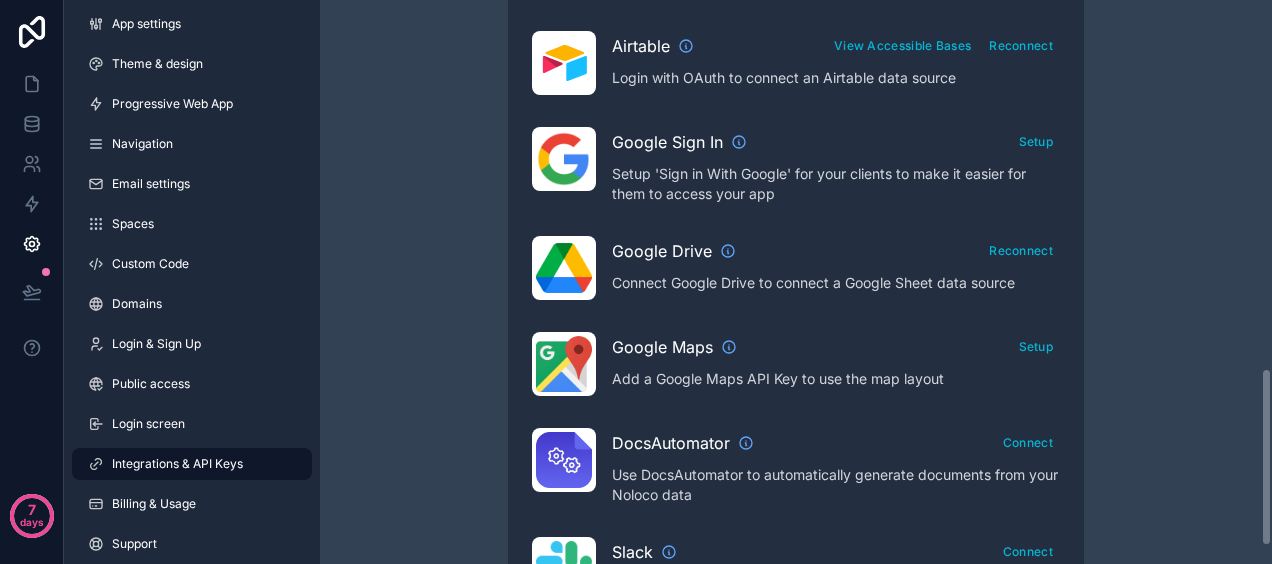 scroll, scrollTop: 1214, scrollLeft: 0, axis: vertical 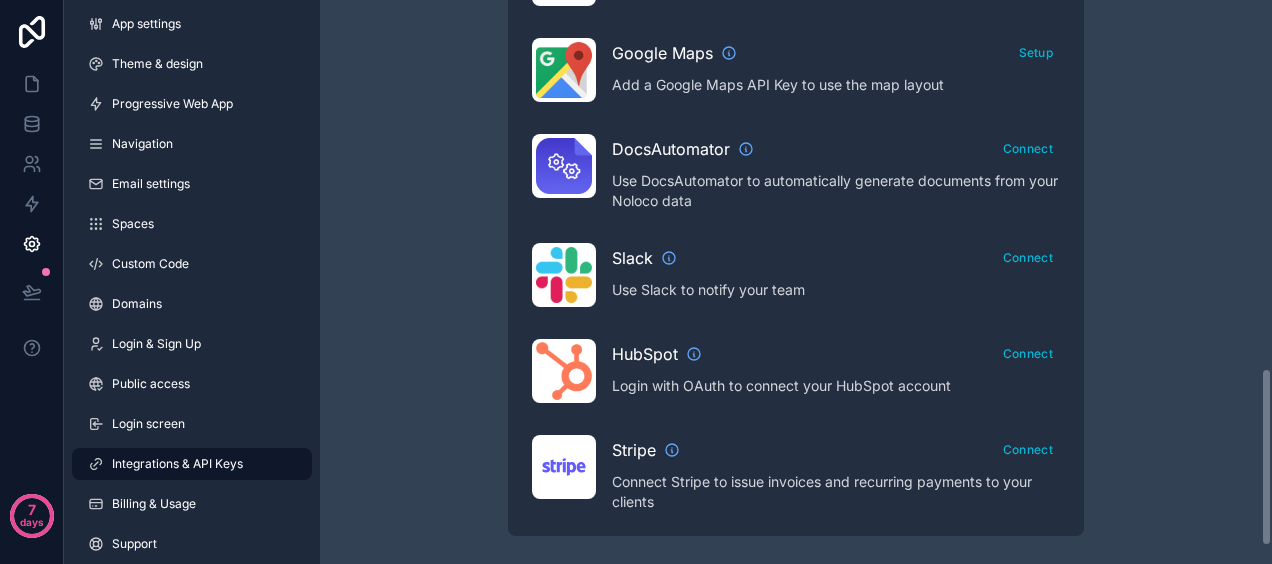 click on "Integrations & API Keys Learn more about your API keys Your API keys allow you to access your data from other applications including Zapier and Make App API Key Explore App GraphQL schema Account API Key Integrations Learn more about Noloco's integrations SmartSuite Connect Login with OAuth to connect a SmartSuite data source OpenAI Setup Use OpenAI to supercharge your app with generative AI. Zapier Build a Zap Use Zapier to sync Noloco data to your other services, or respond to events in your app. Make (formerly Integromat) Build a Scenario Use Make scenarios to sync Noloco data to your other services, or respond to events in your app. Airtable View Accessible Bases Reconnect Login with OAuth to connect an Airtable data source Google Sign In Setup Setup 'Sign in With Google' for your clients to make it easier for them to access your app Google Drive Reconnect Connect Google Drive to connect a Google Sheet data source Google Maps Setup Add a Google Maps API Key to use the map layout DocsAutomator Connect" at bounding box center (796, -323) 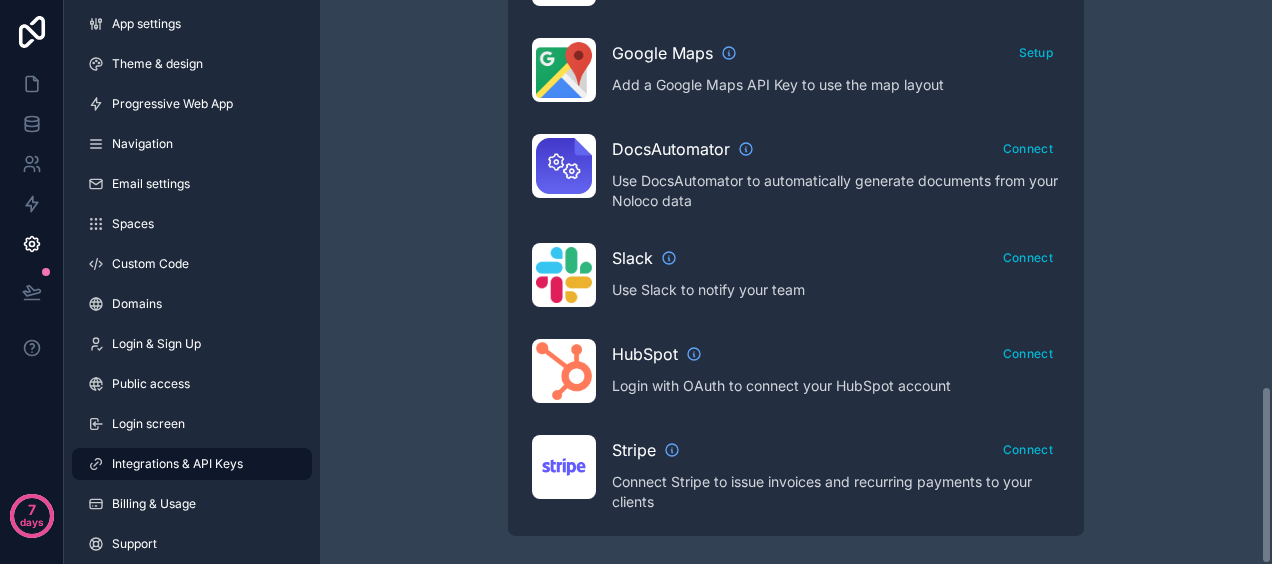 click on "Integrations & API Keys Learn more about your API keys Your API keys allow you to access your data from other applications including Zapier and Make App API Key Explore App GraphQL schema Account API Key Integrations Learn more about Noloco's integrations SmartSuite Connect Login with OAuth to connect a SmartSuite data source OpenAI Setup Use OpenAI to supercharge your app with generative AI. Zapier Build a Zap Use Zapier to sync Noloco data to your other services, or respond to events in your app. Make (formerly Integromat) Build a Scenario Use Make scenarios to sync Noloco data to your other services, or respond to events in your app. Airtable View Accessible Bases Reconnect Login with OAuth to connect an Airtable data source Google Sign In Setup Setup 'Sign in With Google' for your clients to make it easier for them to access your app Google Drive Reconnect Connect Google Drive to connect a Google Sheet data source Google Maps Setup Add a Google Maps API Key to use the map layout DocsAutomator Connect" at bounding box center (796, 282) 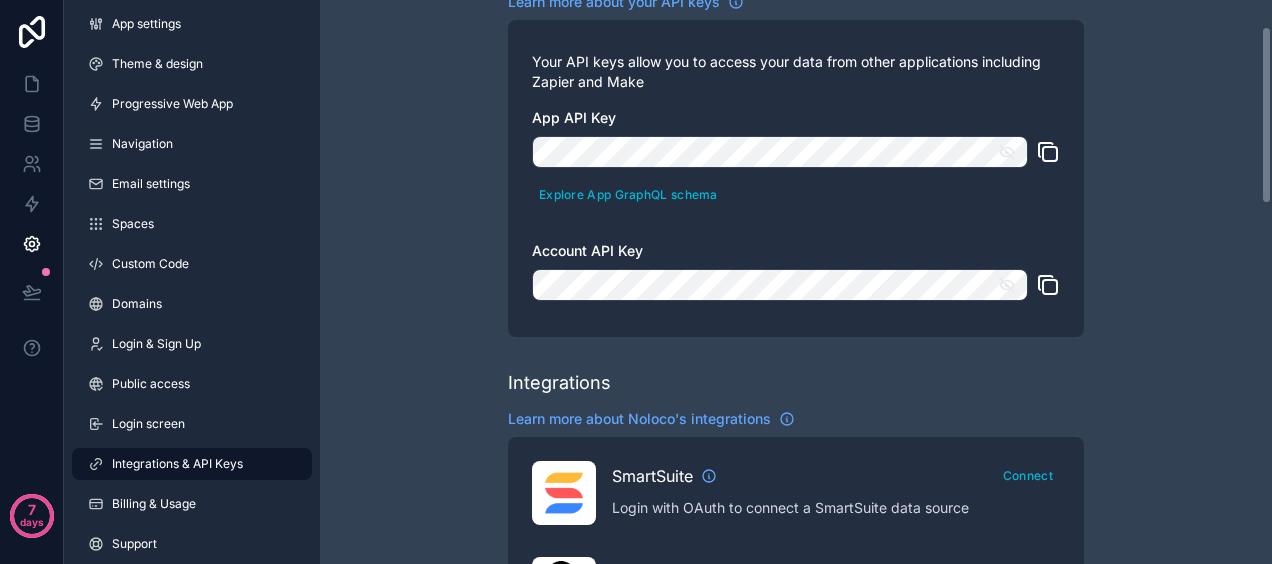 scroll, scrollTop: 120, scrollLeft: 0, axis: vertical 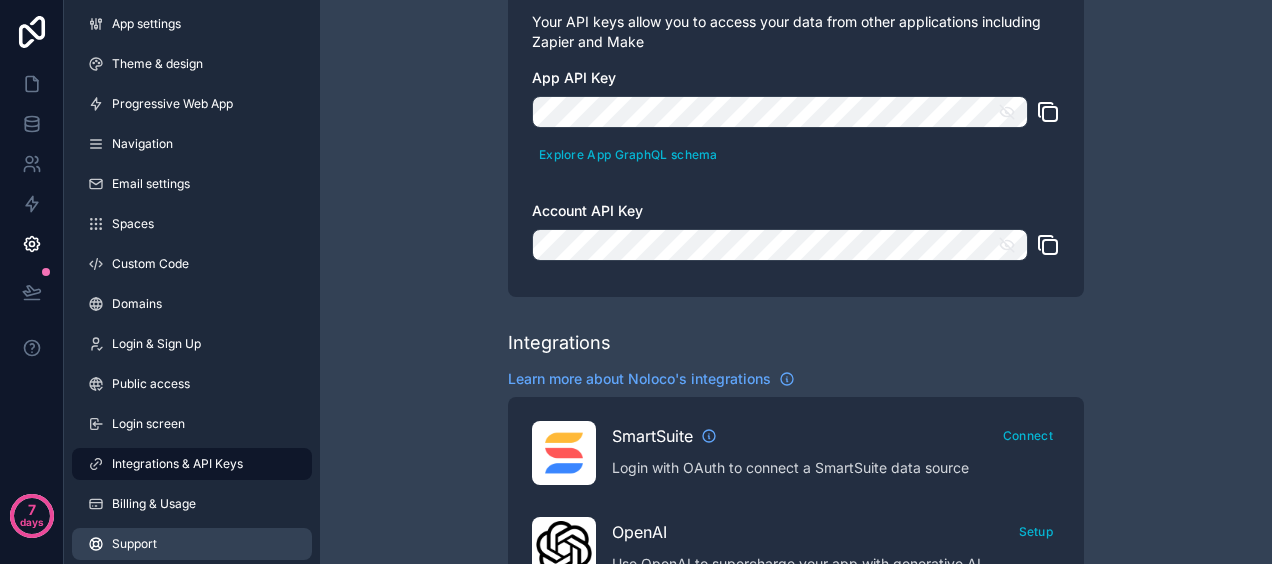 click on "Support" at bounding box center (192, 544) 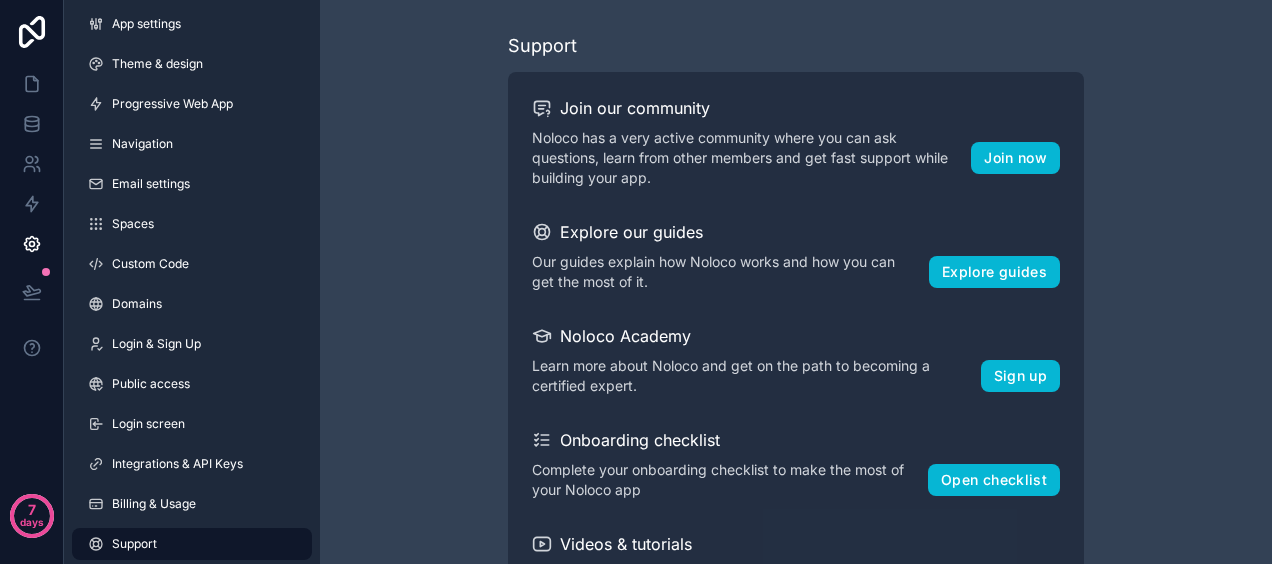 click on "Support Join our community Noloco has a very active community where you can ask questions, learn from other members and get fast support while building your app. Join now Explore our guides Our guides explain how Noloco works and how you can get the most of it. Explore guides Noloco Academy Learn more about Noloco and get on the path to becoming a certified expert. Sign up Onboarding checklist Complete your onboarding checklist to make the most of your Noloco app Open checklist Videos & tutorials Browse our library of tutorials that go through specific Noloco topics to help you get started Watch tutorials" at bounding box center (796, 346) 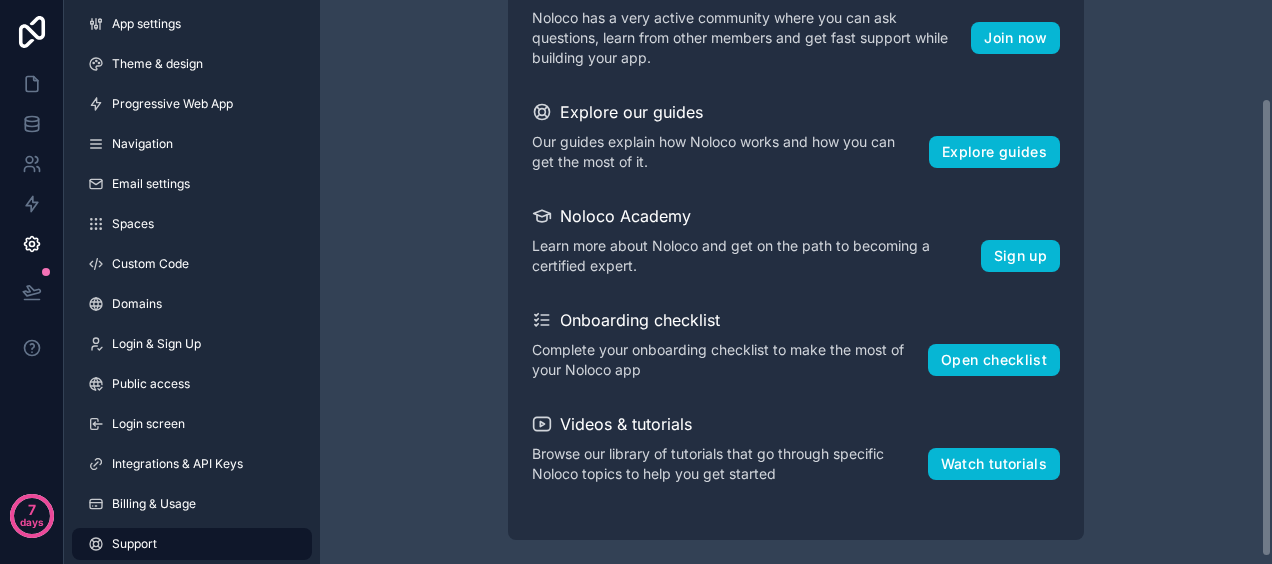 scroll, scrollTop: 128, scrollLeft: 0, axis: vertical 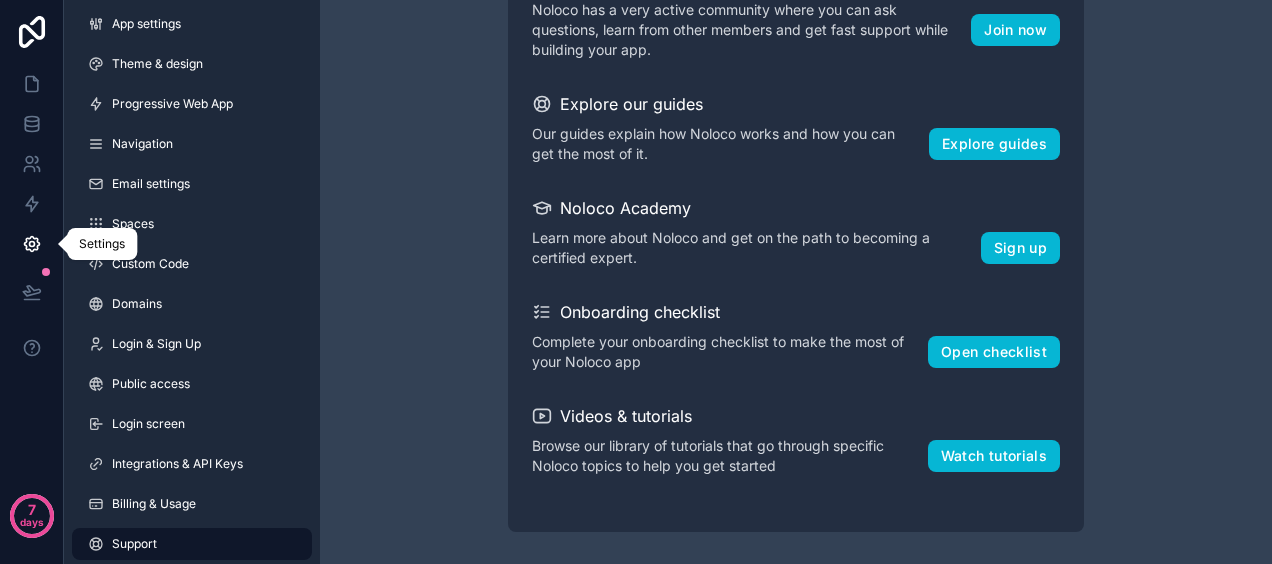 click 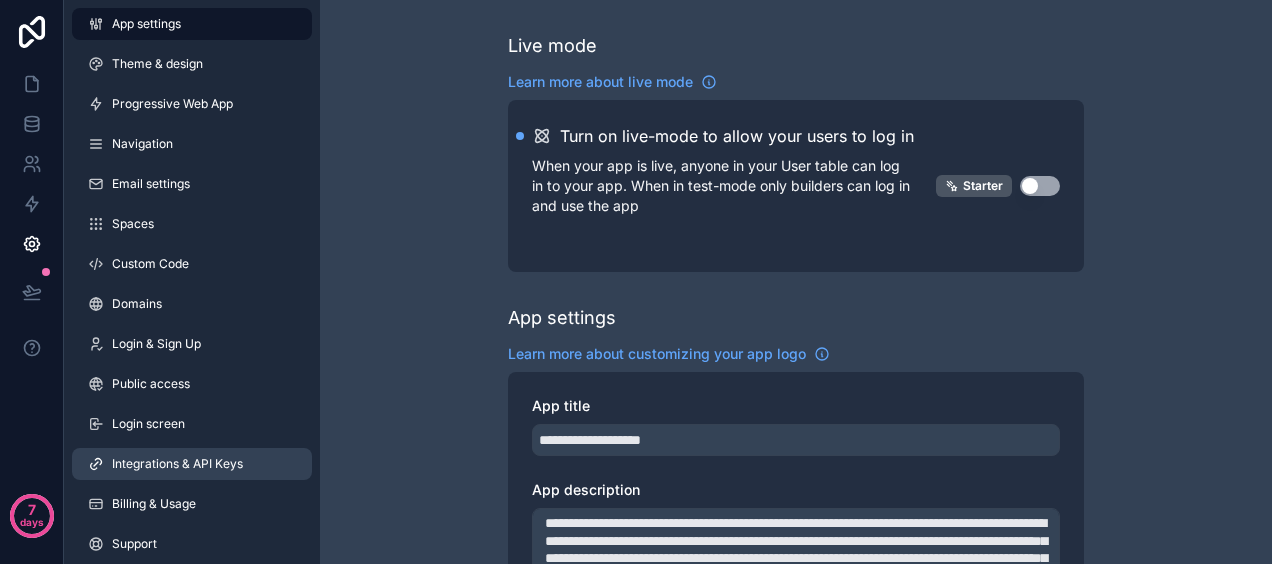 click on "Integrations & API Keys" at bounding box center (177, 464) 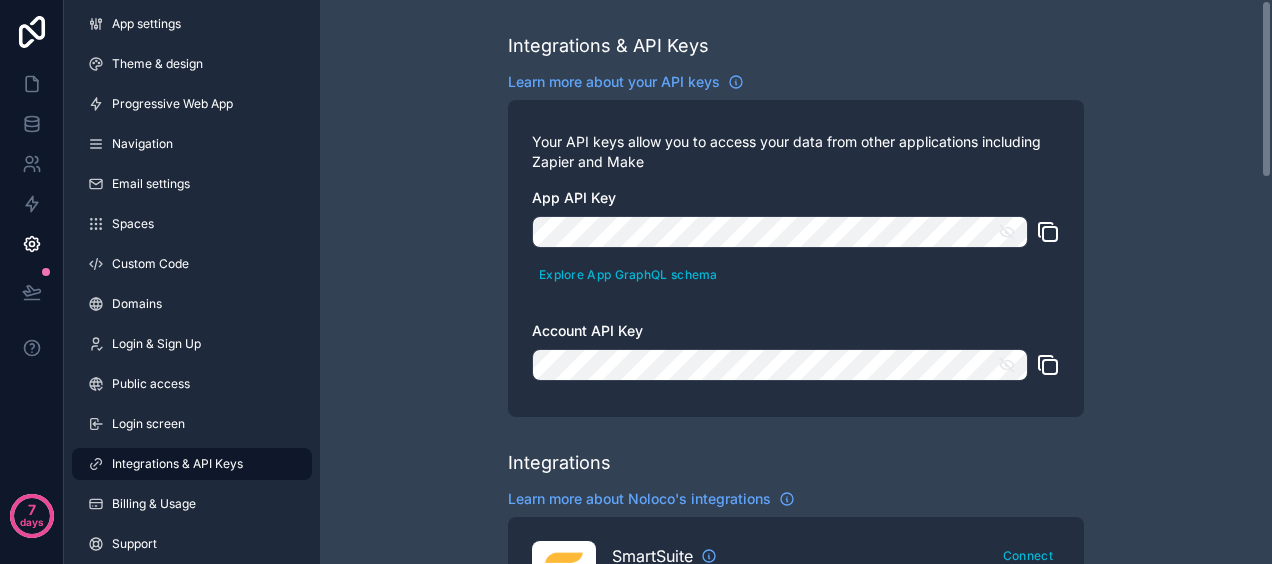 click on "Integrations & API Keys Learn more about your API keys Your API keys allow you to access your data from other applications including Zapier and Make App API Key Explore App GraphQL schema Account API Key Integrations Learn more about Noloco's integrations SmartSuite Connect Login with OAuth to connect a SmartSuite data source OpenAI Setup Use OpenAI to supercharge your app with generative AI. Zapier Build a Zap Use Zapier to sync Noloco data to your other services, or respond to events in your app. Make (formerly Integromat) Build a Scenario Use Make scenarios to sync Noloco data to your other services, or respond to events in your app. Airtable View Accessible Bases Reconnect Login with OAuth to connect an Airtable data source Google Sign In Setup Setup 'Sign in With Google' for your clients to make it easier for them to access your app Google Drive Reconnect Connect Google Drive to connect a Google Sheet data source Google Maps Setup Add a Google Maps API Key to use the map layout DocsAutomator Connect" at bounding box center [796, 891] 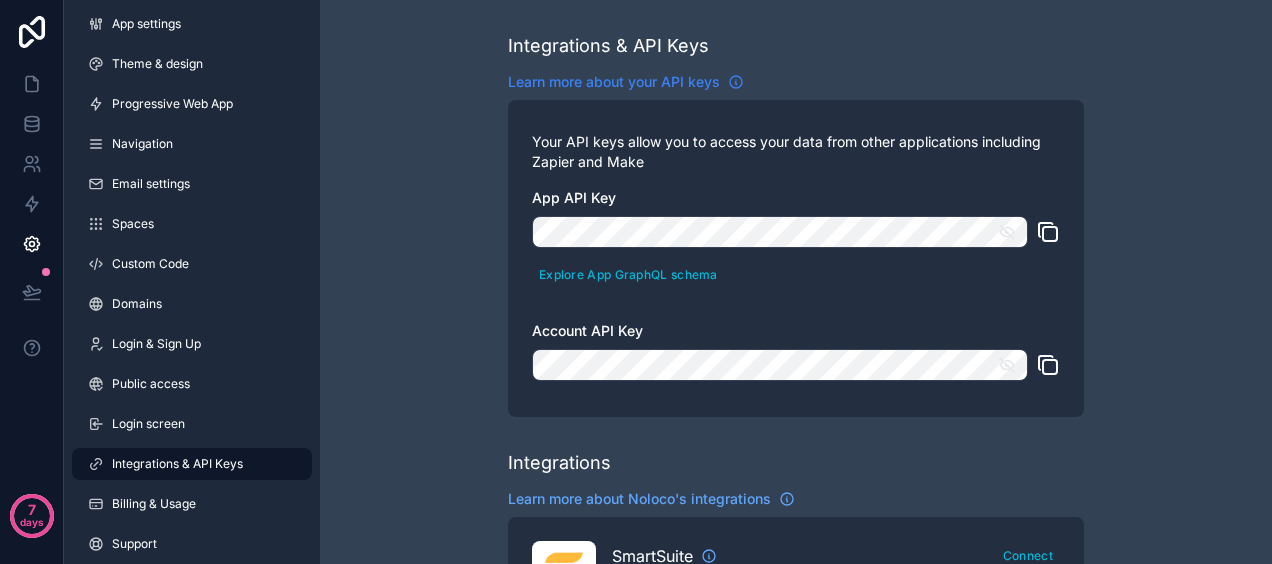 click 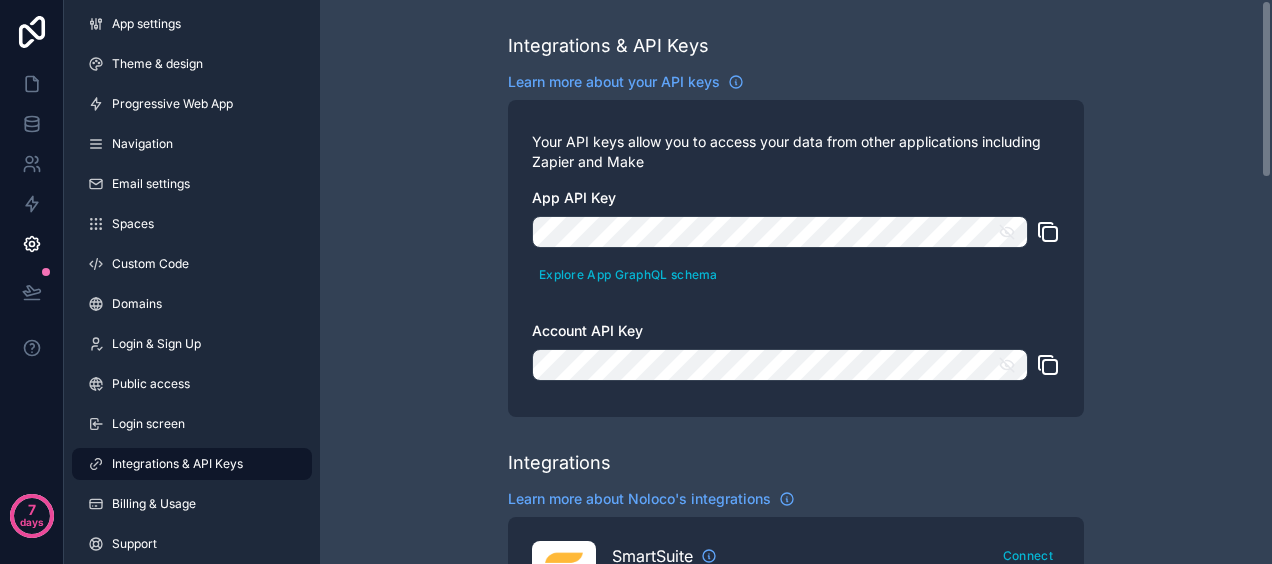 click on "Integrations & API Keys Learn more about your API keys Your API keys allow you to access your data from other applications including Zapier and Make App API Key Explore App GraphQL schema Account API Key Integrations Learn more about Noloco's integrations SmartSuite Connect Login with OAuth to connect a SmartSuite data source OpenAI Setup Use OpenAI to supercharge your app with generative AI. Zapier Build a Zap Use Zapier to sync Noloco data to your other services, or respond to events in your app. Make (formerly Integromat) Build a Scenario Use Make scenarios to sync Noloco data to your other services, or respond to events in your app. Airtable View Accessible Bases Reconnect Login with OAuth to connect an Airtable data source Google Sign In Setup Setup 'Sign in With Google' for your clients to make it easier for them to access your app Google Drive Reconnect Connect Google Drive to connect a Google Sheet data source Google Maps Setup Add a Google Maps API Key to use the map layout DocsAutomator Connect" at bounding box center (796, 891) 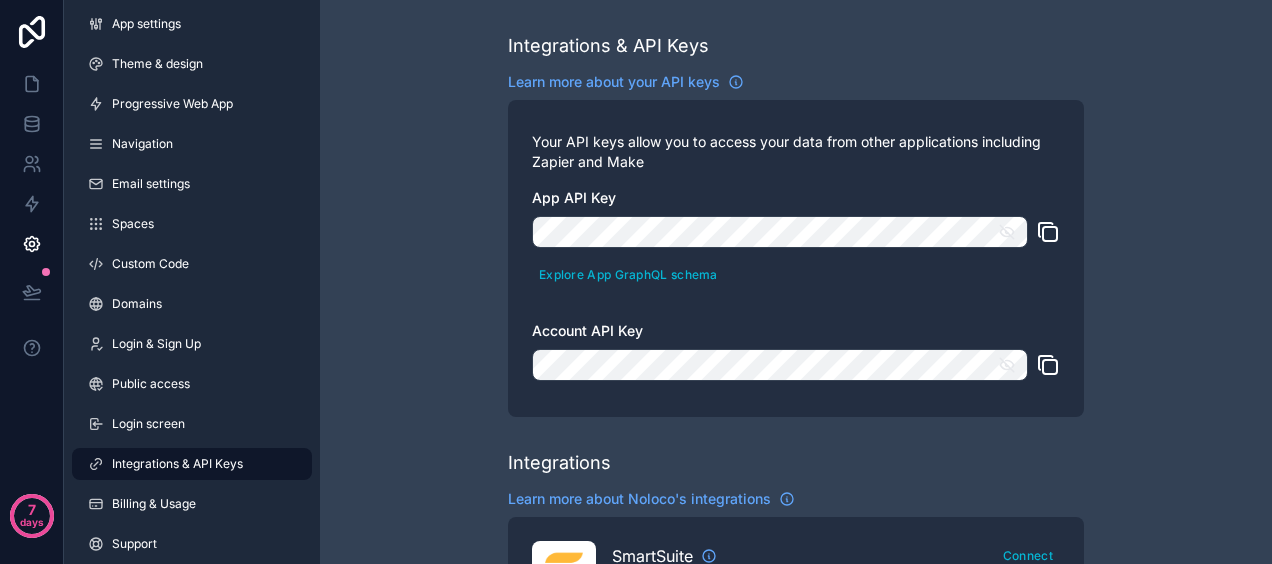click at bounding box center [1013, 365] 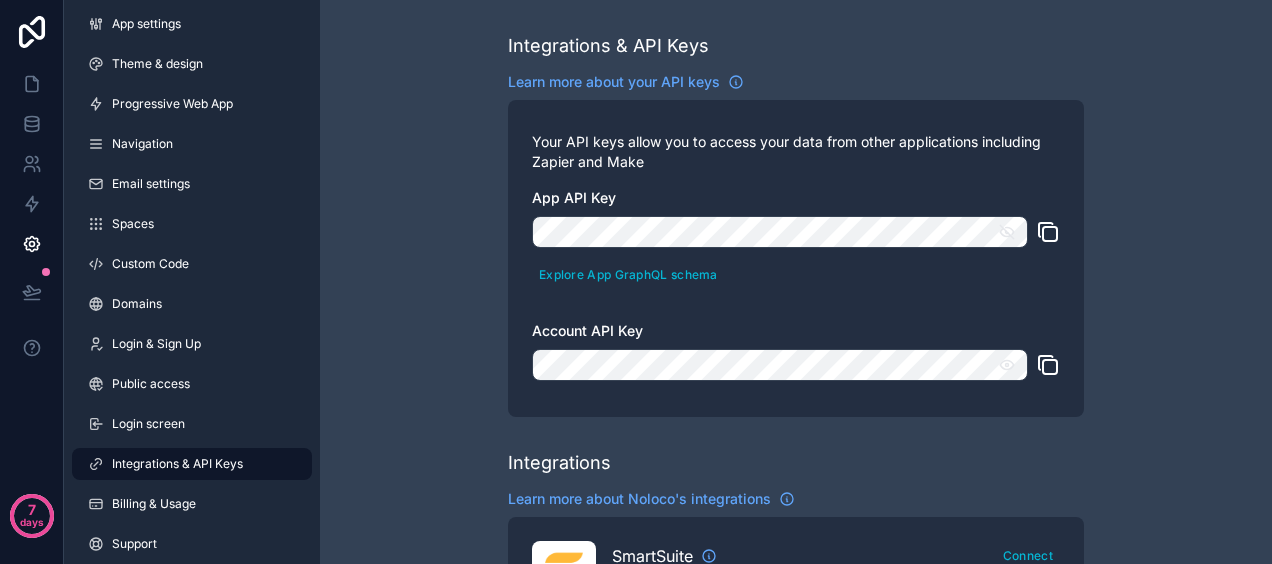 click 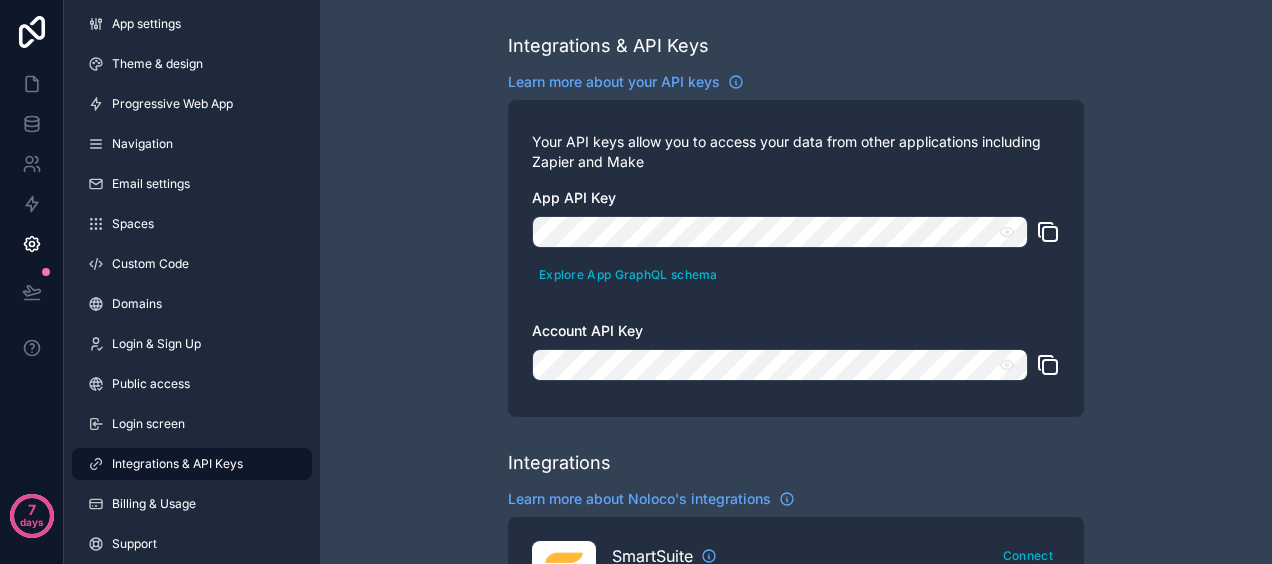 click on "Integrations & API Keys Learn more about your API keys Your API keys allow you to access your data from other applications including Zapier and Make App API Key Explore App GraphQL schema Account API Key Integrations Learn more about Noloco's integrations SmartSuite Connect Login with OAuth to connect a SmartSuite data source OpenAI Setup Use OpenAI to supercharge your app with generative AI. Zapier Build a Zap Use Zapier to sync Noloco data to your other services, or respond to events in your app. Make (formerly Integromat) Build a Scenario Use Make scenarios to sync Noloco data to your other services, or respond to events in your app. Airtable View Accessible Bases Reconnect Login with OAuth to connect an Airtable data source Google Sign In Setup Setup 'Sign in With Google' for your clients to make it easier for them to access your app Google Drive Reconnect Connect Google Drive to connect a Google Sheet data source Google Maps Setup Add a Google Maps API Key to use the map layout DocsAutomator Connect" at bounding box center [796, 891] 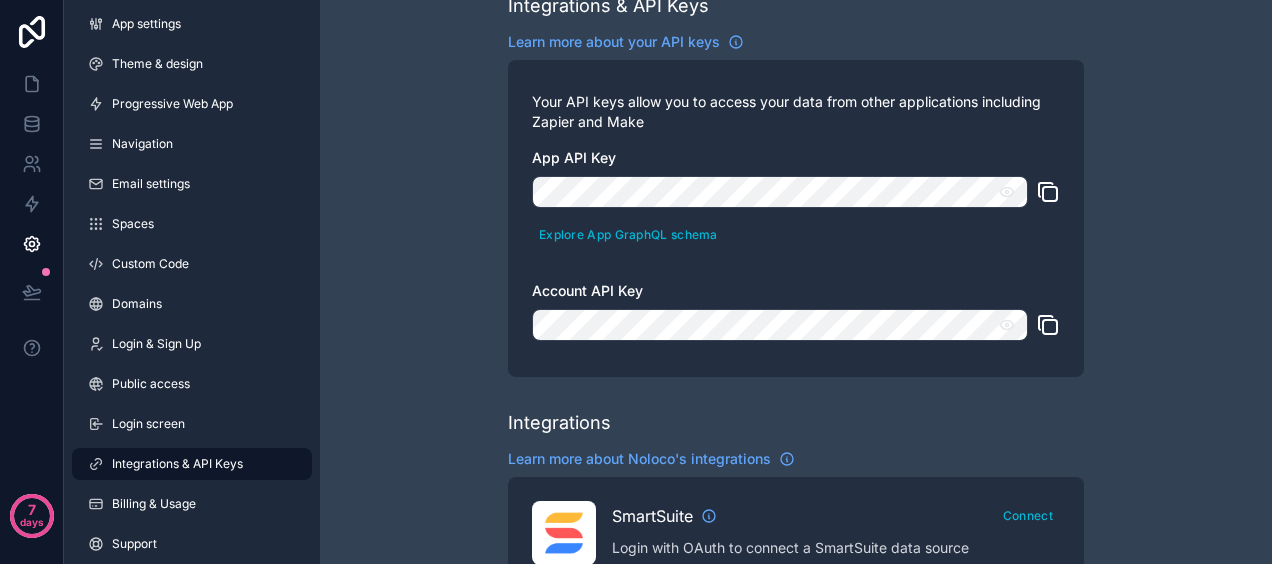 scroll, scrollTop: 80, scrollLeft: 0, axis: vertical 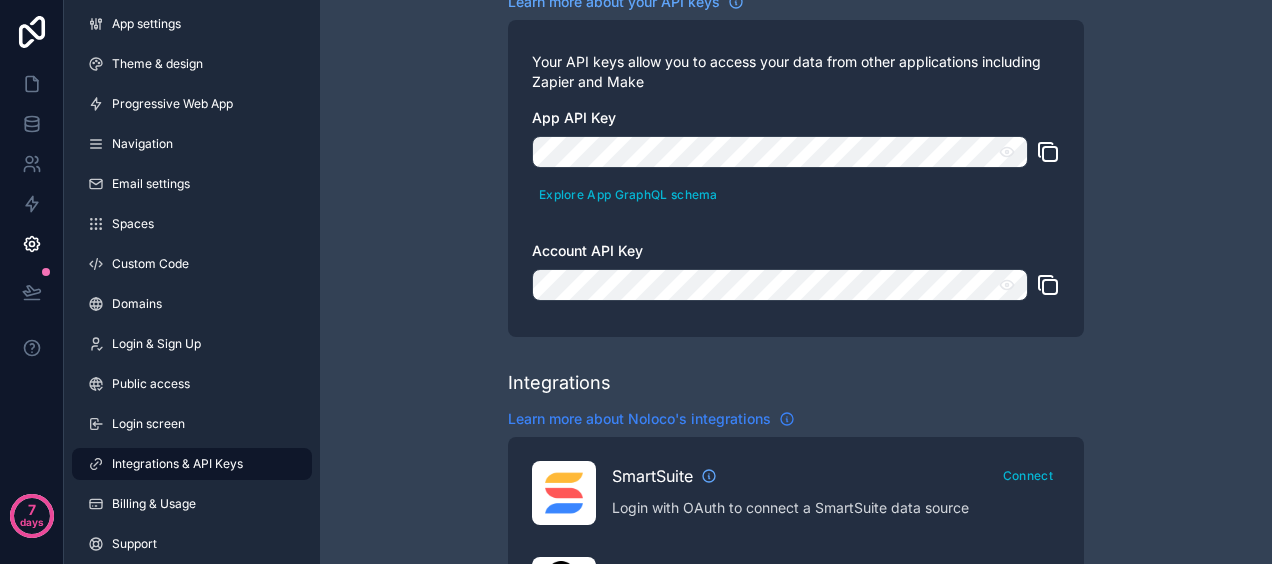click 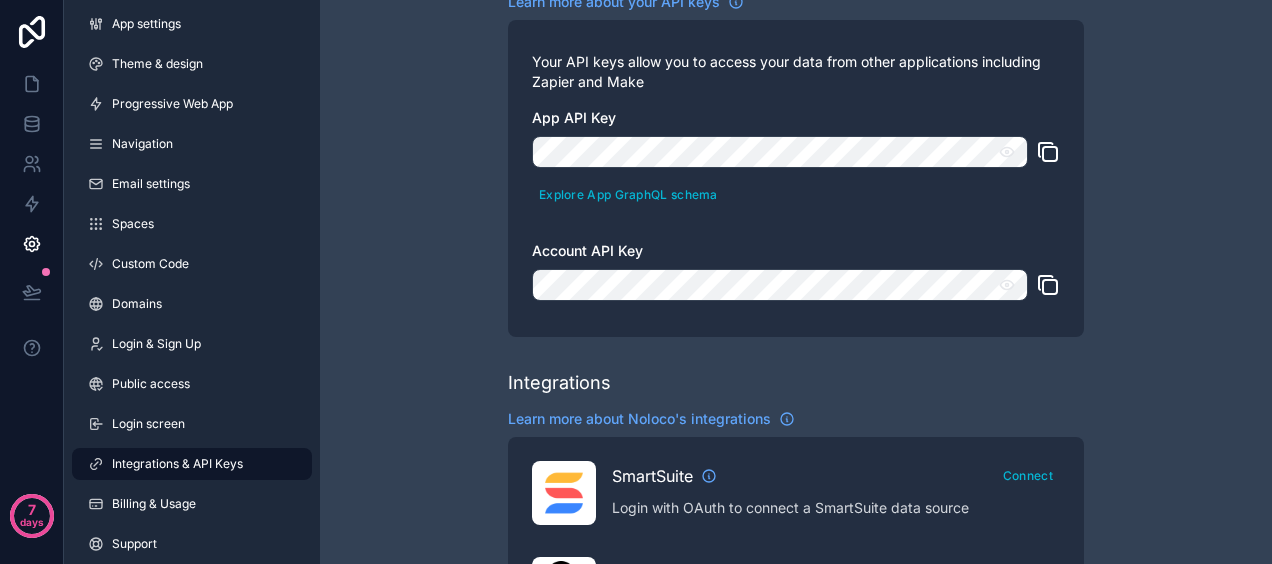 click 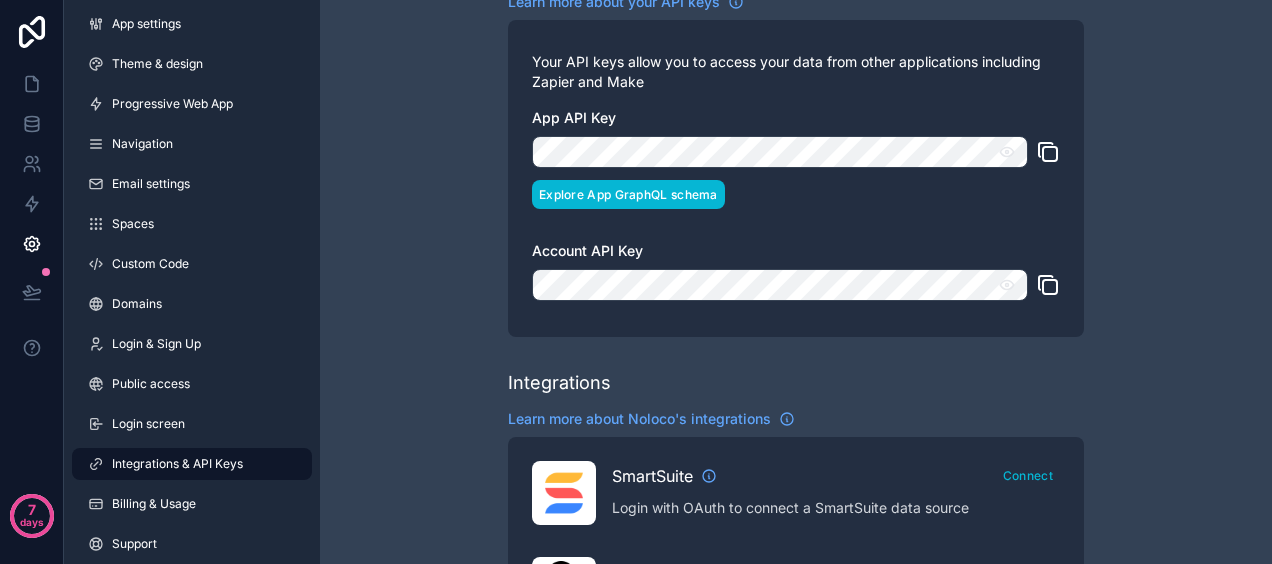 click on "Explore App GraphQL schema" at bounding box center [628, 194] 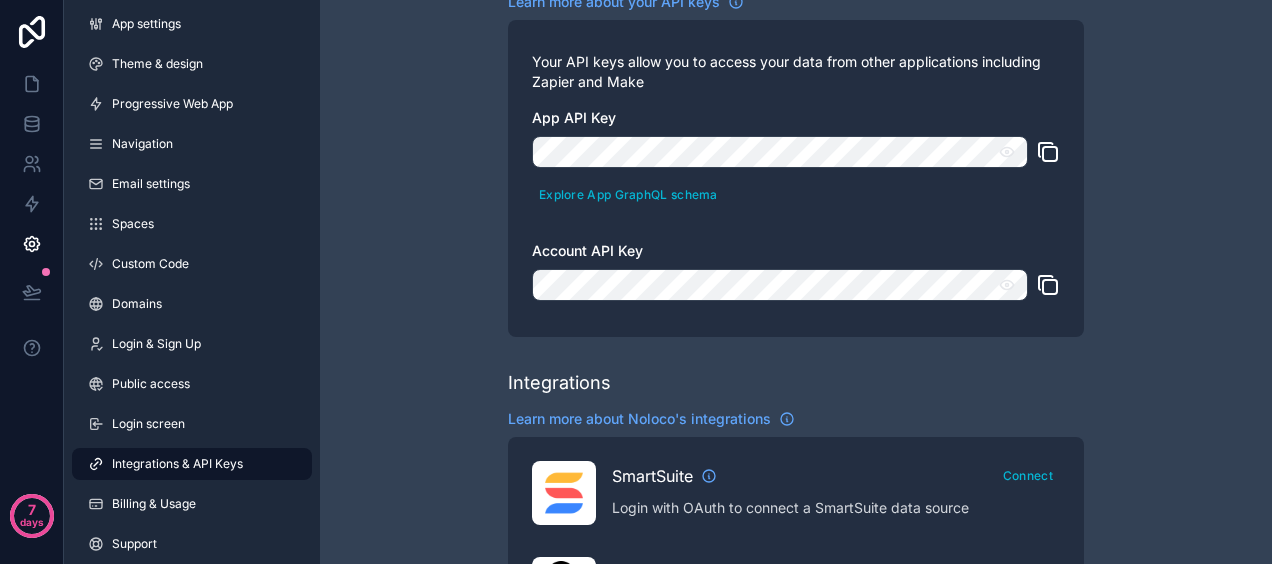 click on "Integrations & API Keys" at bounding box center [177, 464] 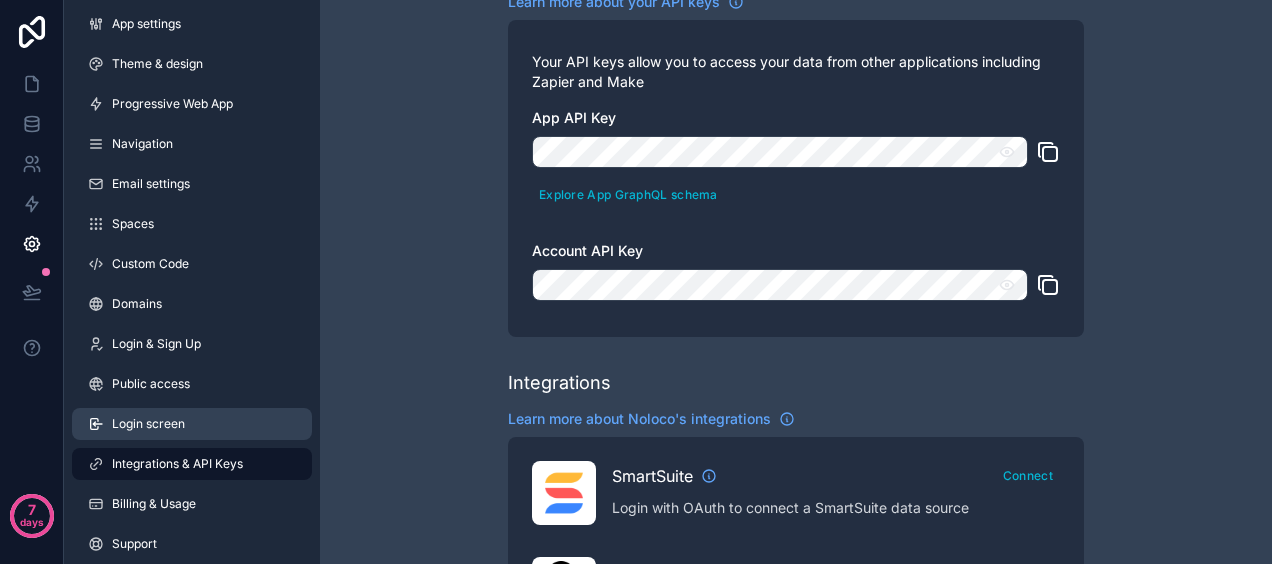 click on "Login screen" at bounding box center (192, 424) 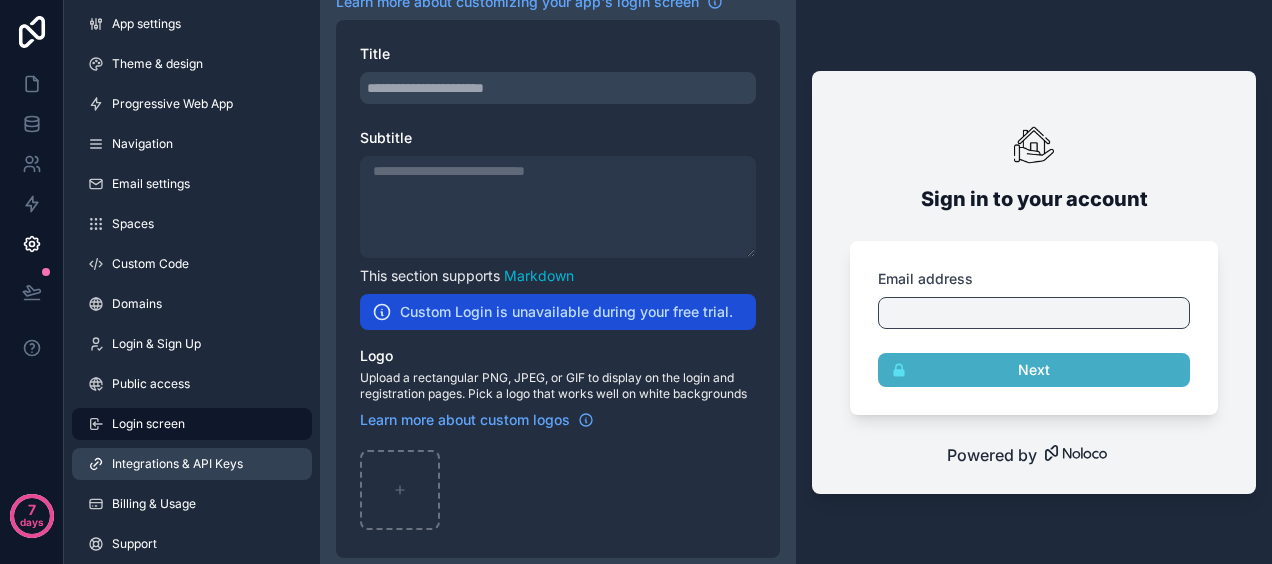 click on "Integrations & API Keys" at bounding box center [177, 464] 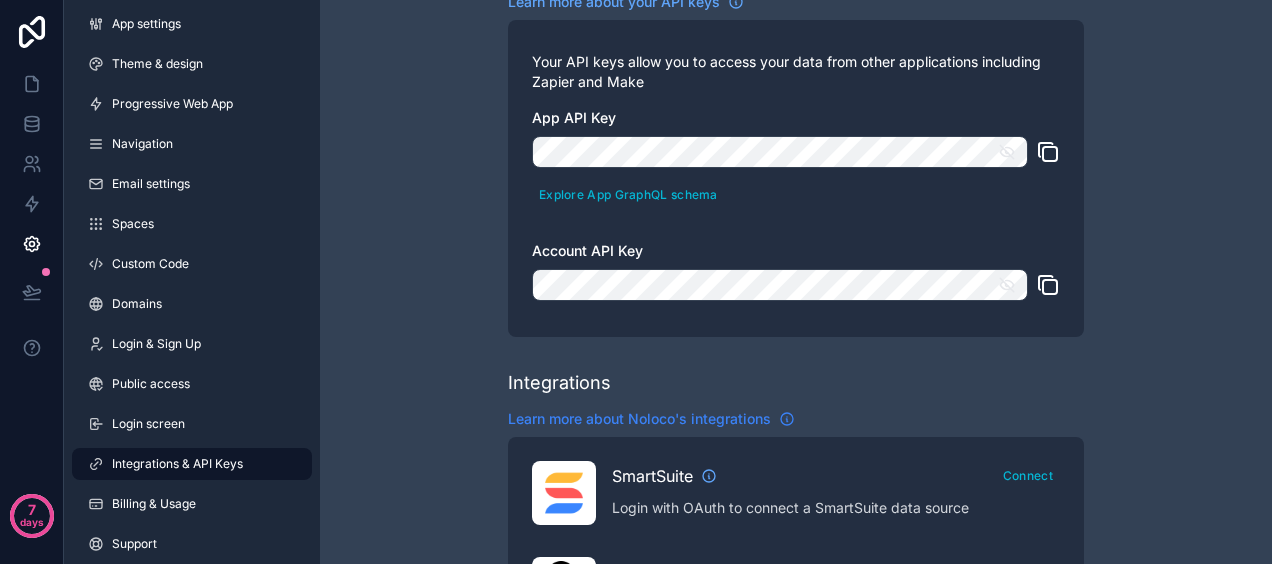 click 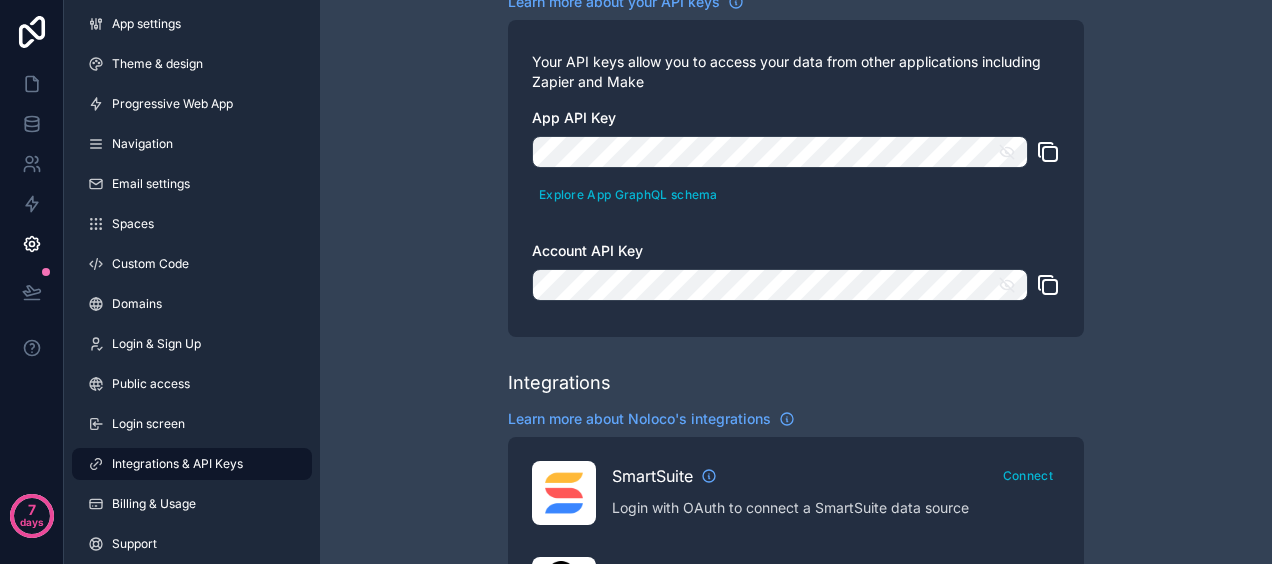 click 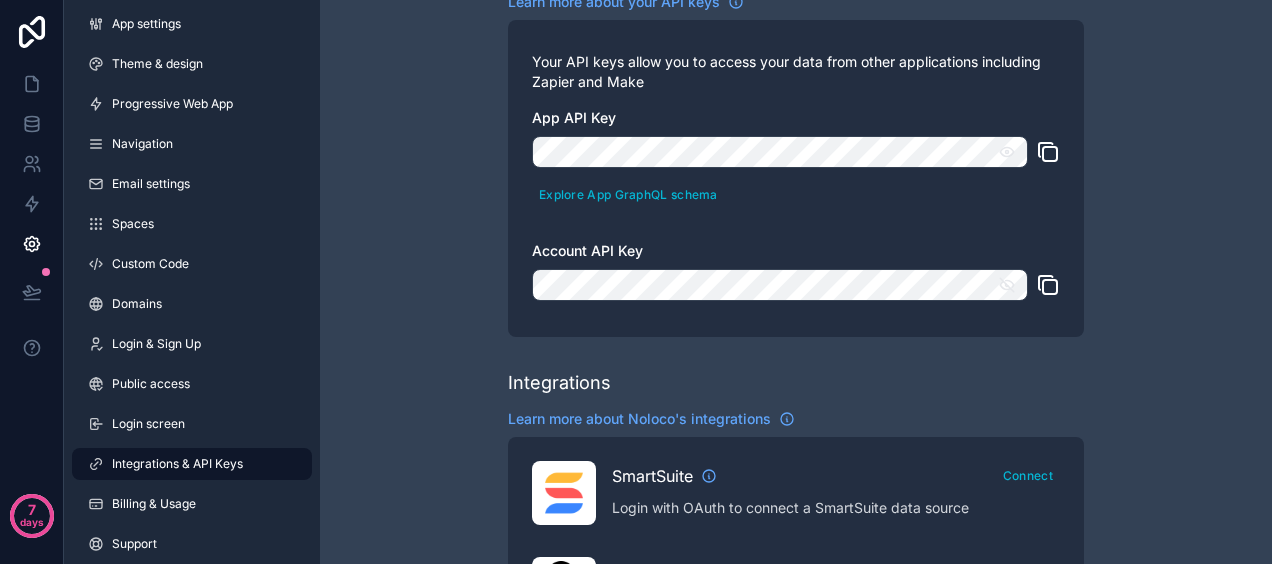 click 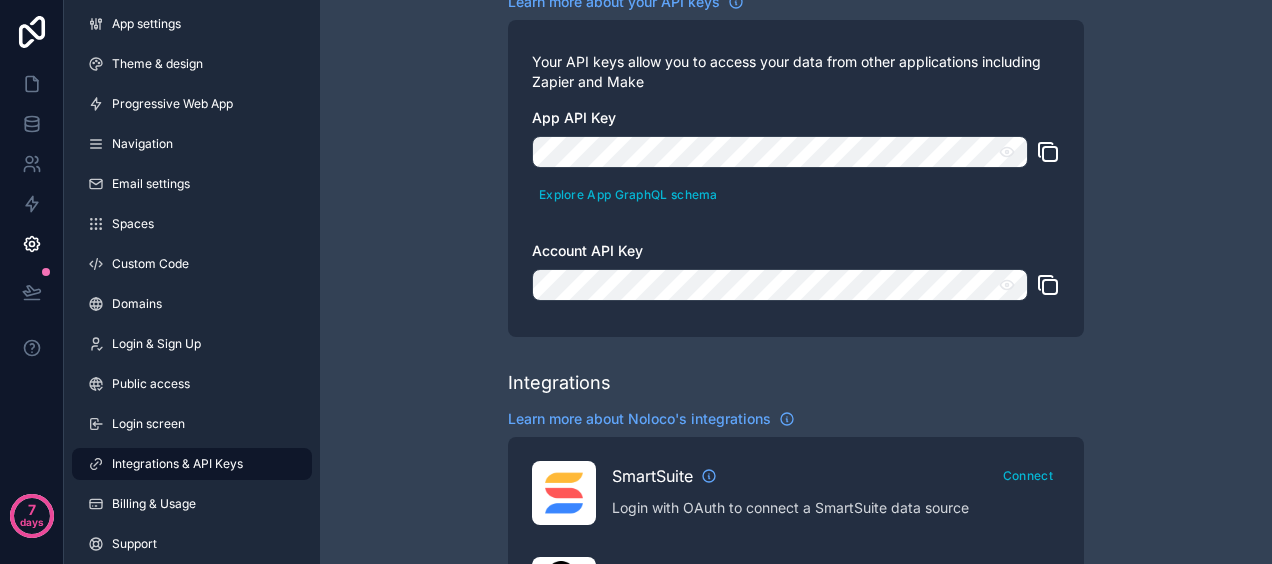 click 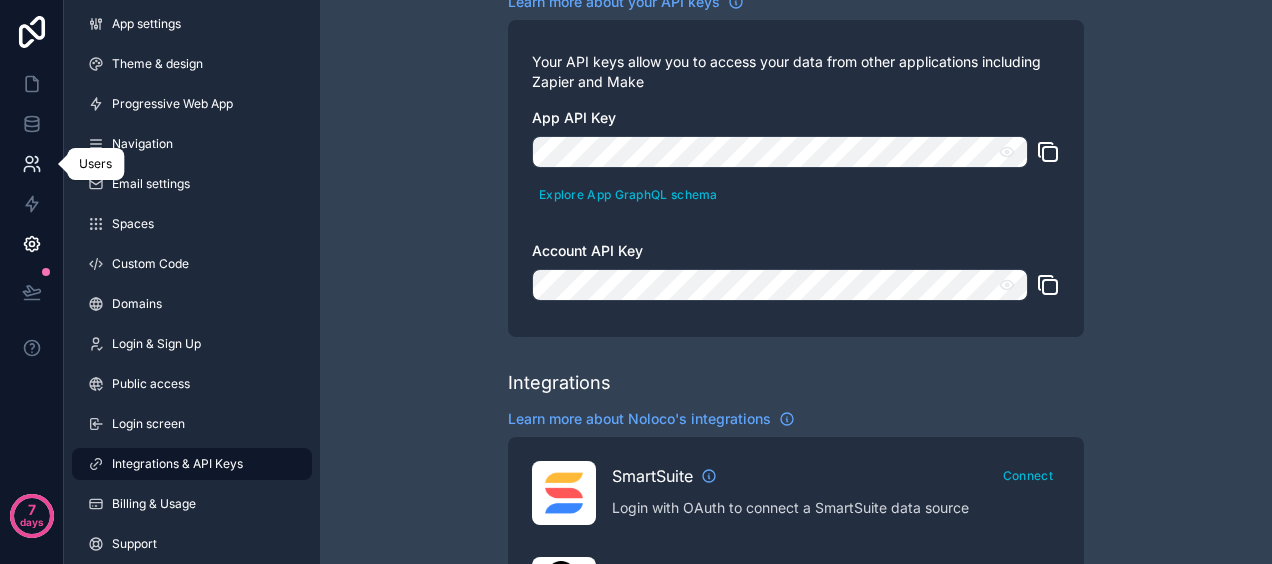 click at bounding box center (31, 164) 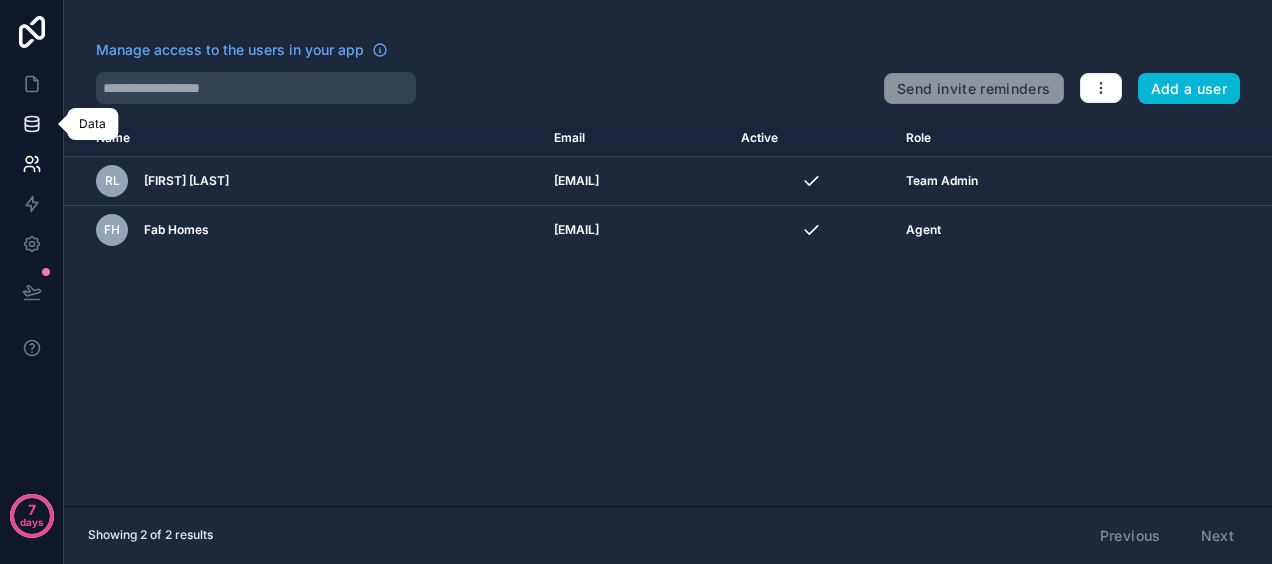 click 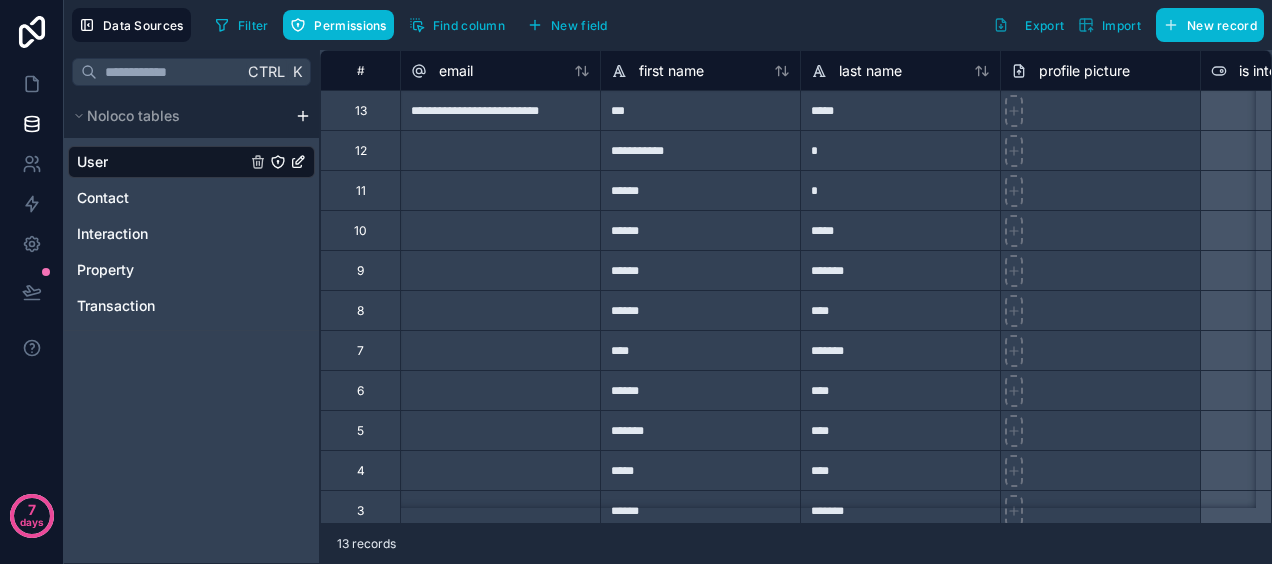 scroll, scrollTop: 0, scrollLeft: 819, axis: horizontal 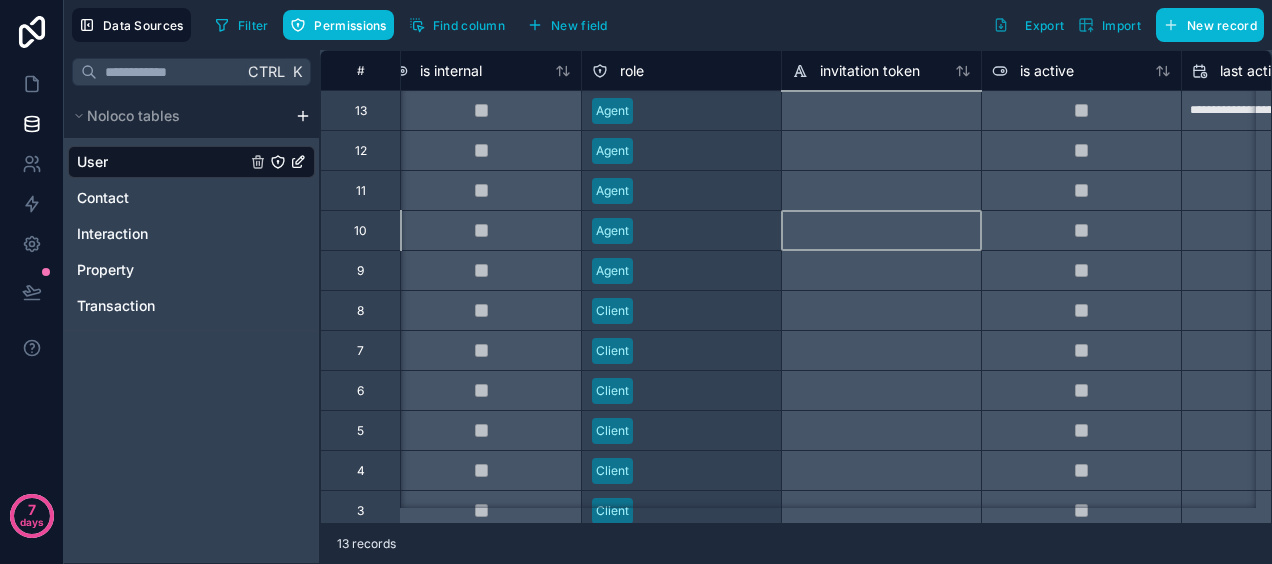 click at bounding box center (881, 230) 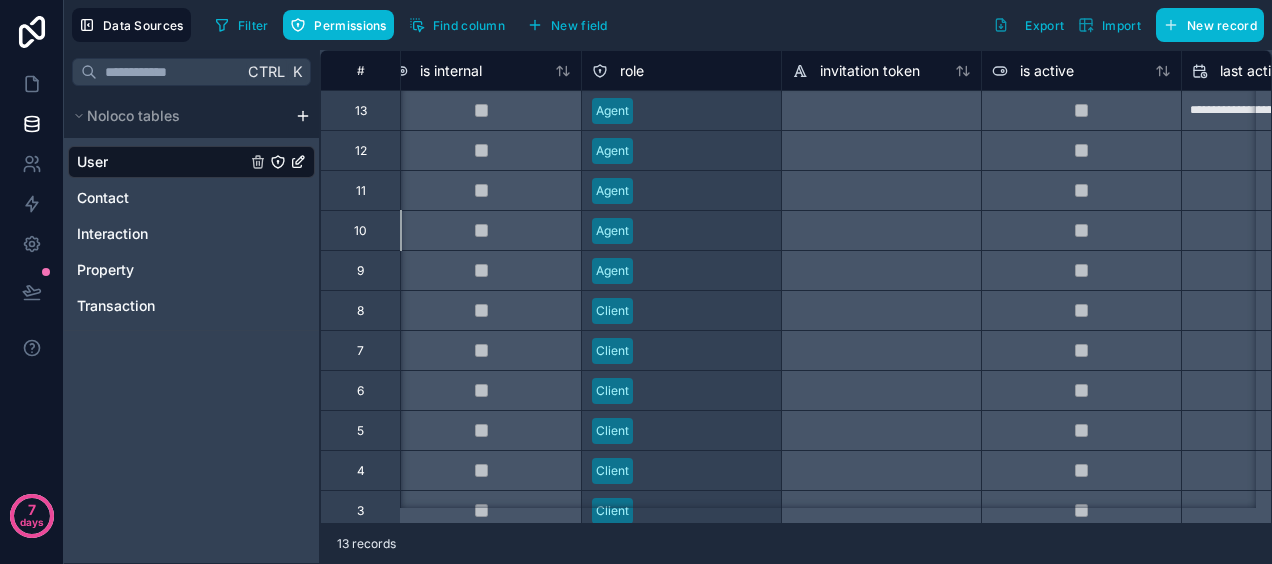 scroll, scrollTop: 0, scrollLeft: 1945, axis: horizontal 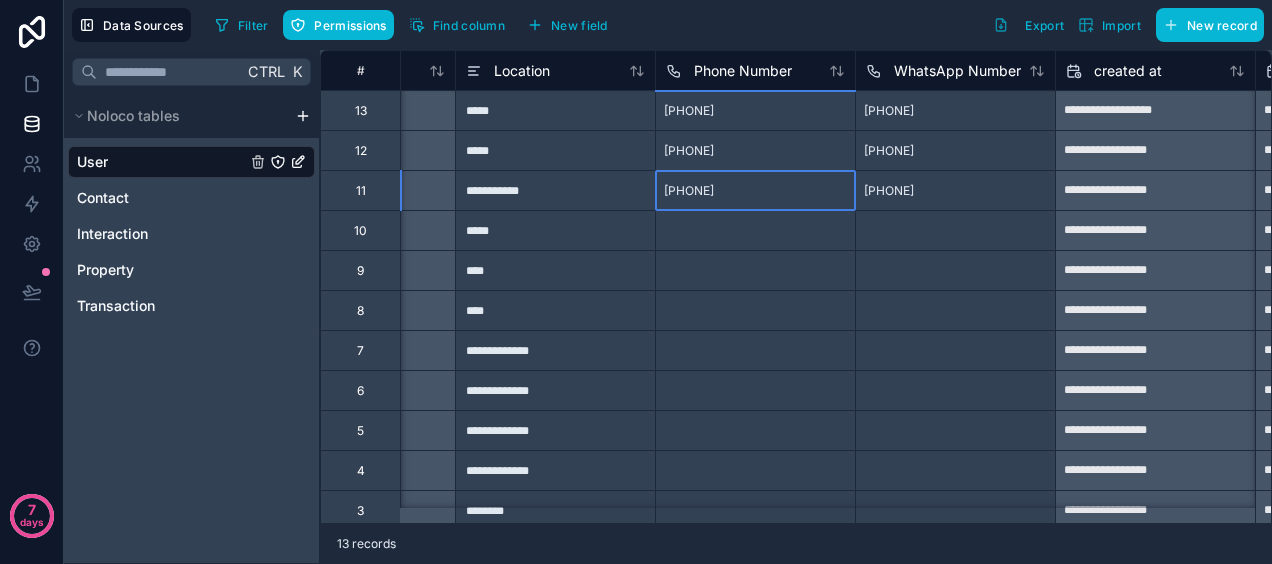 click on "+91 95501 93598" at bounding box center [755, 190] 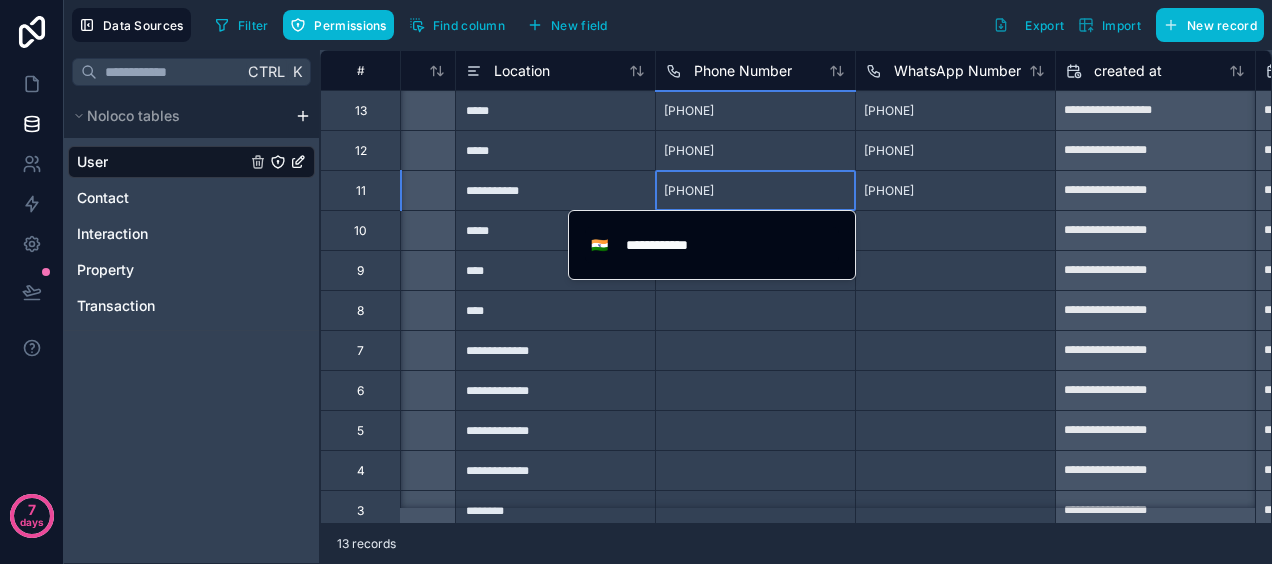 click on "+91 95501 93598" at bounding box center [755, 190] 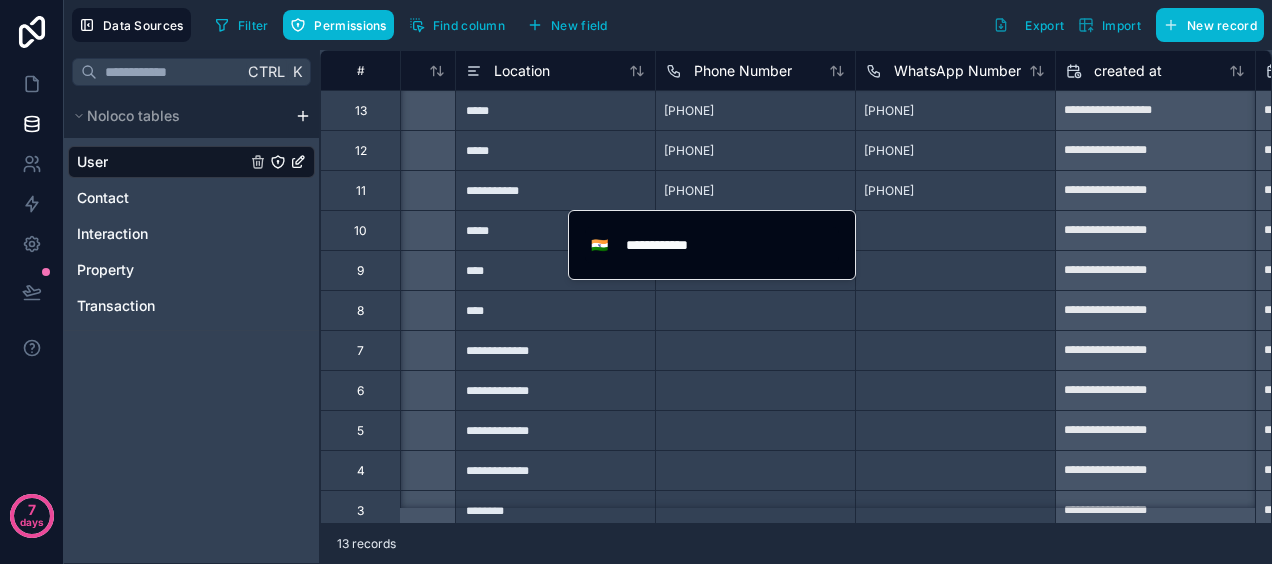 click on "**********" at bounding box center [726, 245] 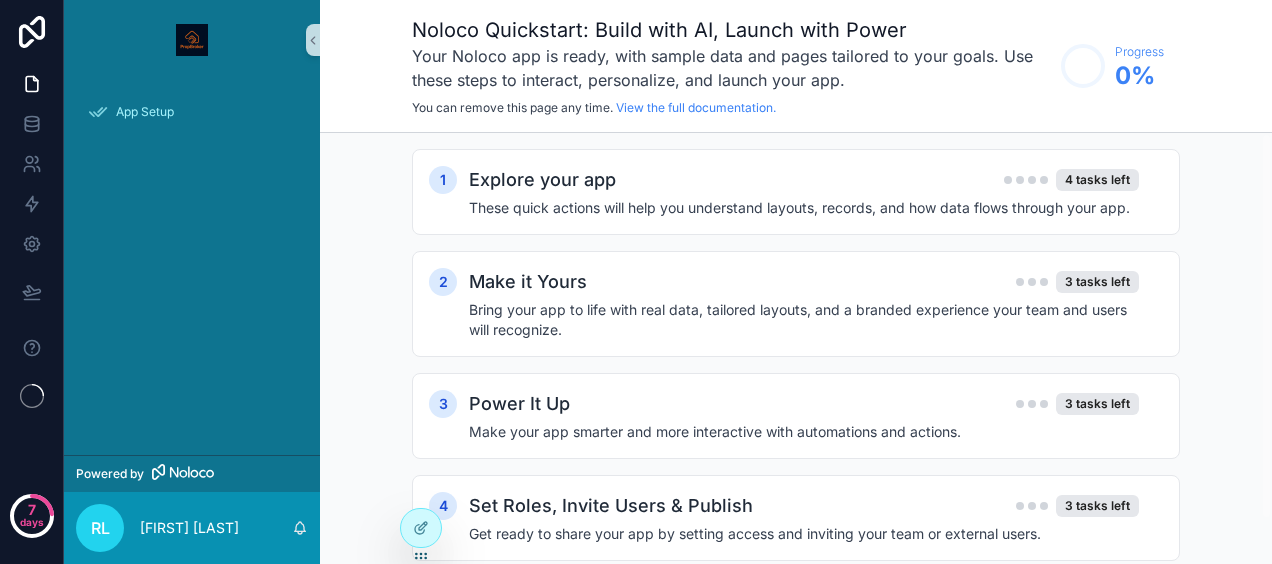 scroll, scrollTop: 0, scrollLeft: 0, axis: both 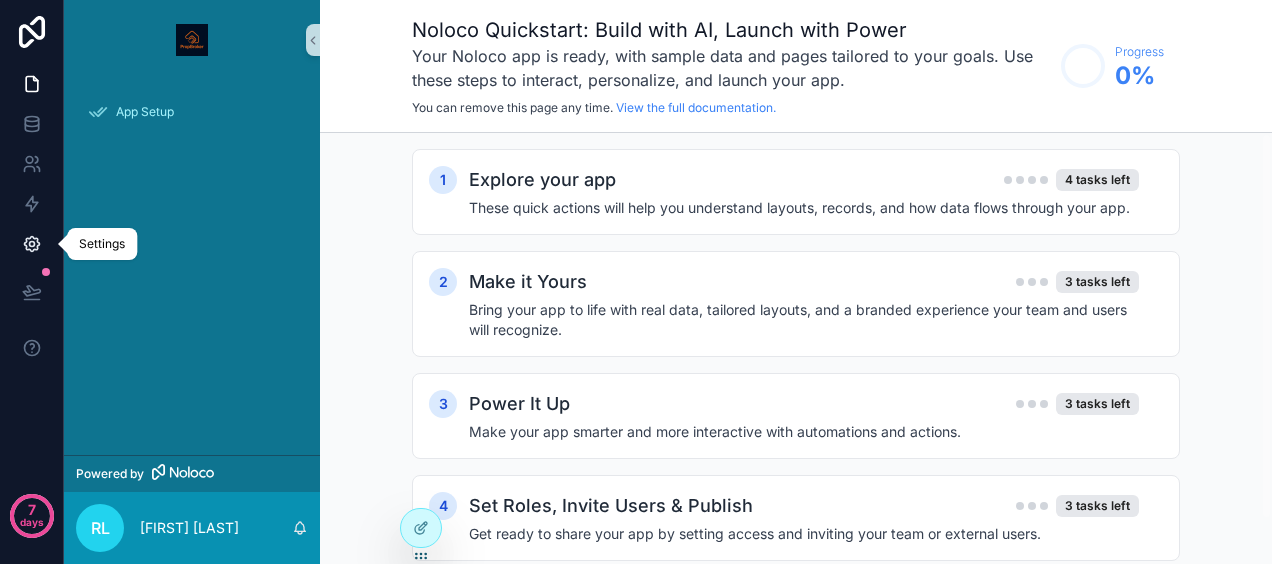 click at bounding box center (31, 244) 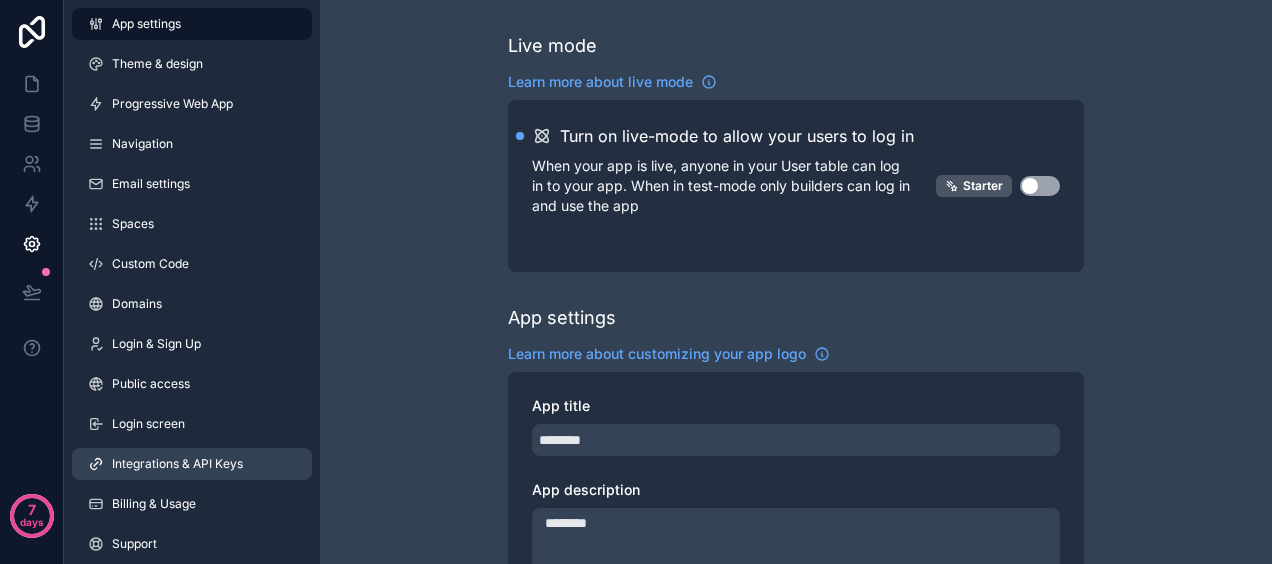 click on "Integrations & API Keys" at bounding box center (192, 464) 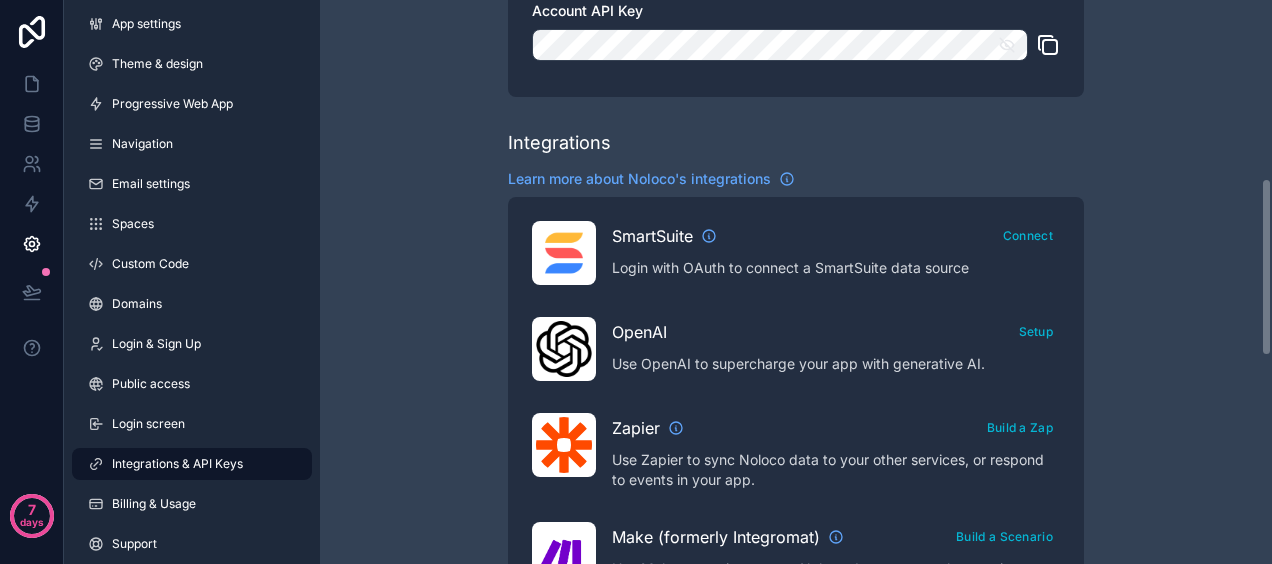 click on "Integrations & API Keys Learn more about your API keys Your API keys allow you to access your data from other applications including Zapier and Make App API Key Explore App GraphQL schema Account API Key Integrations Learn more about Noloco's integrations SmartSuite Connect Login with OAuth to connect a SmartSuite data source OpenAI Setup Use OpenAI to supercharge your app with generative AI. Zapier Build a Zap Use Zapier to sync Noloco data to your other services, or respond to events in your app. Make (formerly Integromat) Build a Scenario Use Make scenarios to sync Noloco data to your other services, or respond to events in your app. Airtable View Accessible Bases Reconnect Login with OAuth to connect an Airtable data source Google Sign In Setup Setup 'Sign in With Google' for your clients to make it easier for them to access your app Google Drive Reconnect Connect Google Drive to connect a Google Sheet data source Google Maps Setup Add a Google Maps API Key to use the map layout DocsAutomator Connect" at bounding box center (796, 571) 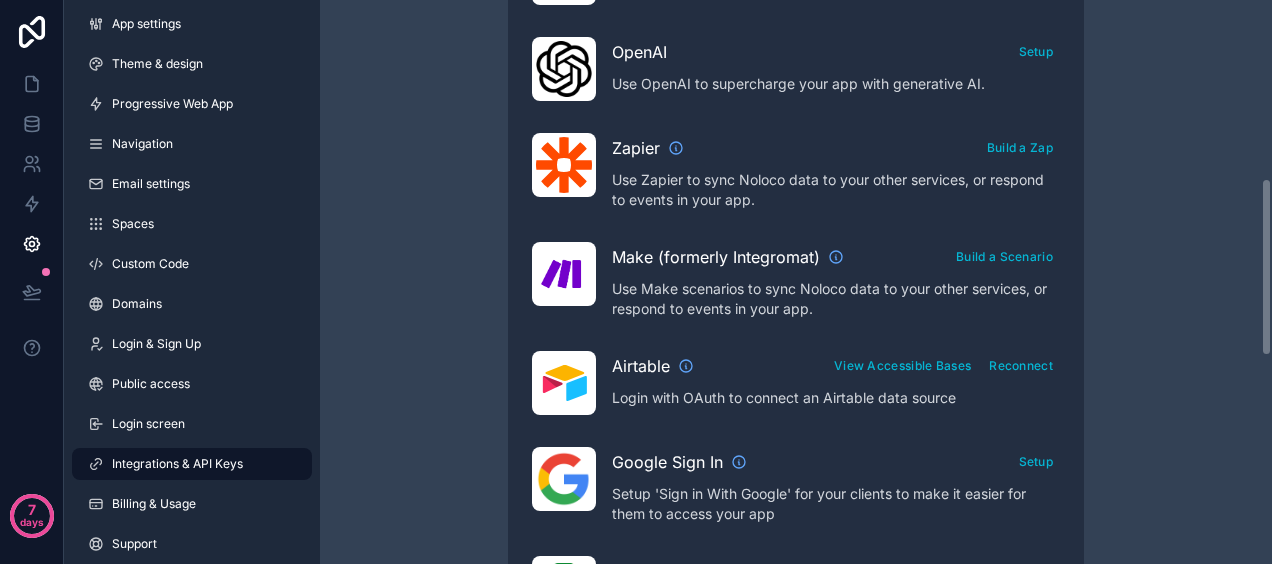 scroll, scrollTop: 600, scrollLeft: 0, axis: vertical 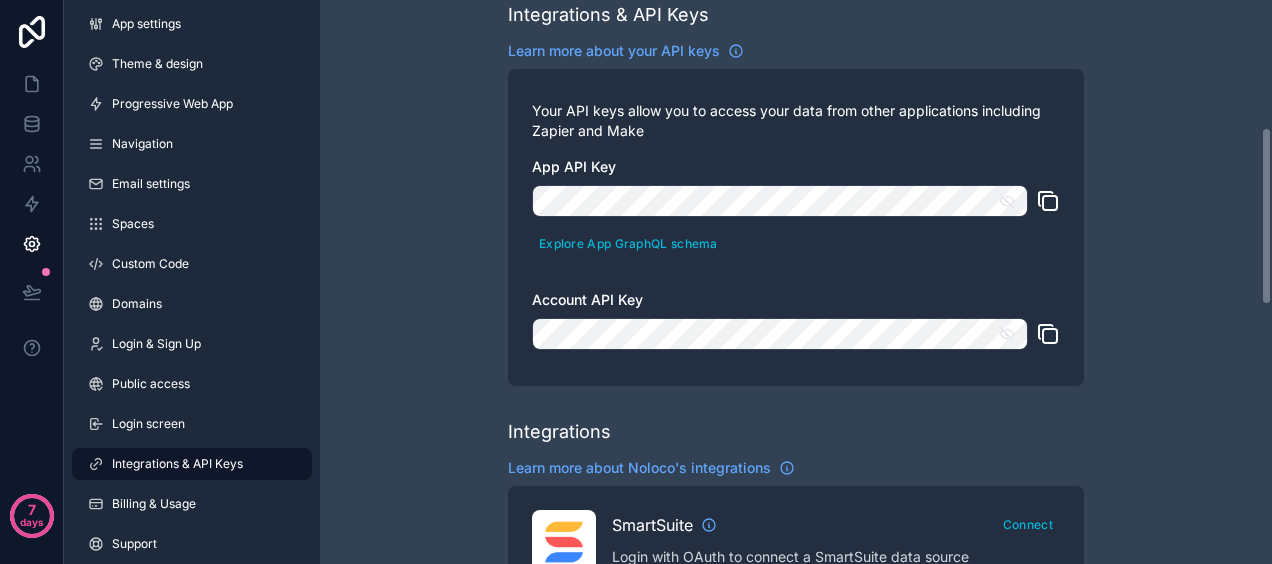 click on "[APP_NAME]" at bounding box center (796, 860) 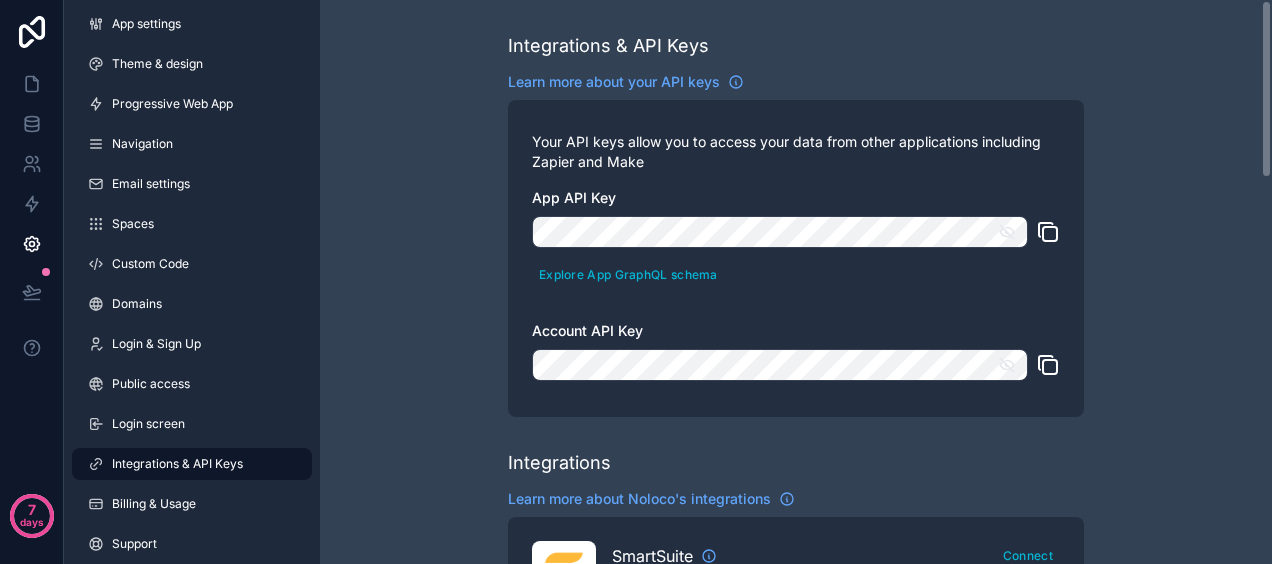 scroll, scrollTop: 0, scrollLeft: 0, axis: both 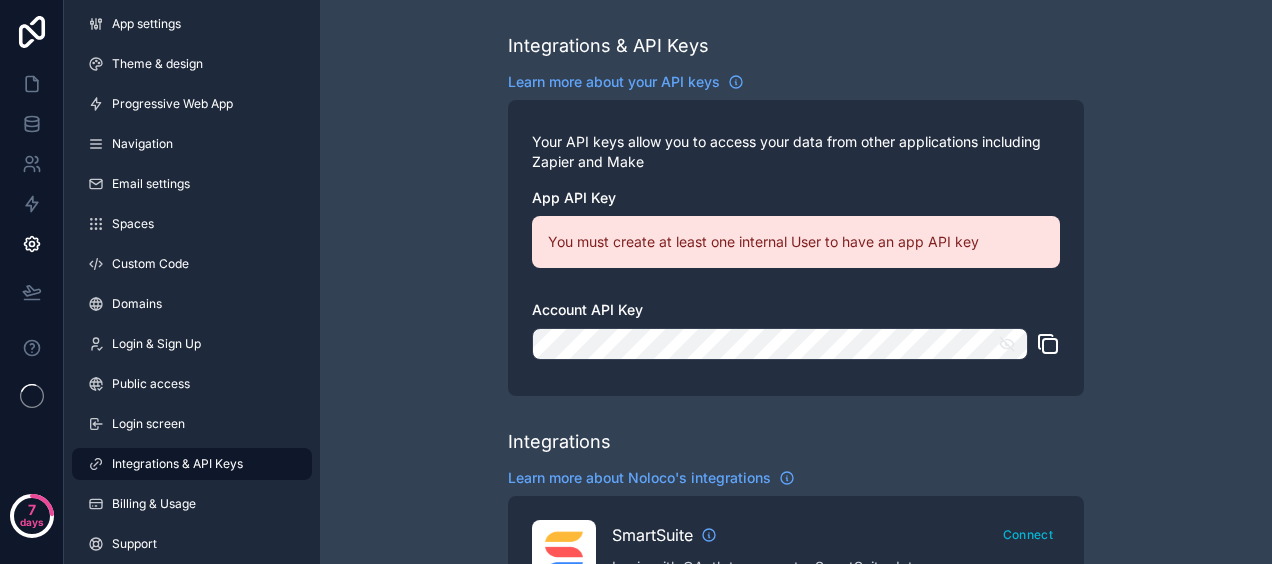 click on "Integrations & API Keys Learn more about your API keys Your API keys allow you to access your data from other applications including Zapier and Make App API Key You must create at least one internal User to have an app API key Account API Key Integrations Learn more about Noloco's integrations SmartSuite Connect Login with OAuth to connect a SmartSuite data source OpenAI Setup Use OpenAI to supercharge your app with generative AI. Zapier Build a Zap Use Zapier to sync Noloco data to your other services, or respond to events in your app. Make (formerly Integromat) Build a Scenario Use Make scenarios to sync Noloco data to your other services, or respond to events in your app. Airtable Connect Login with OAuth to connect an Airtable data source Google Sign In Setup Setup 'Sign in With Google' for your clients to make it easier for them to access your app Google Drive Connect Connect Google Drive to connect a Google Sheet data source Google Maps Setup Add a Google Maps API Key to use the map layout DocsAutomator" at bounding box center [796, 880] 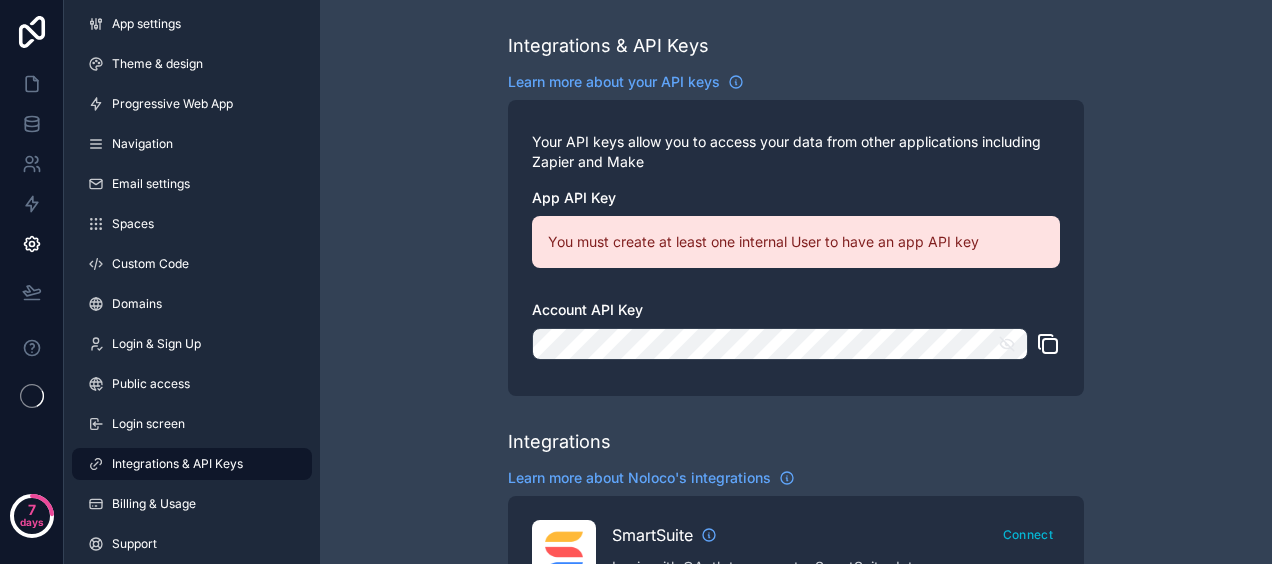 click on "Integrations & API Keys Learn more about your API keys Your API keys allow you to access your data from other applications including Zapier and Make App API Key You must create at least one internal User to have an app API key Account API Key Integrations Learn more about Noloco's integrations SmartSuite Connect Login with OAuth to connect a SmartSuite data source OpenAI Setup Use OpenAI to supercharge your app with generative AI. Zapier Build a Zap Use Zapier to sync Noloco data to your other services, or respond to events in your app. Make (formerly Integromat) Build a Scenario Use Make scenarios to sync Noloco data to your other services, or respond to events in your app. Airtable Connect Login with OAuth to connect an Airtable data source Google Sign In Setup Setup 'Sign in With Google' for your clients to make it easier for them to access your app Google Drive Connect Connect Google Drive to connect a Google Sheet data source Google Maps Setup Add a Google Maps API Key to use the map layout DocsAutomator" at bounding box center (796, 880) 